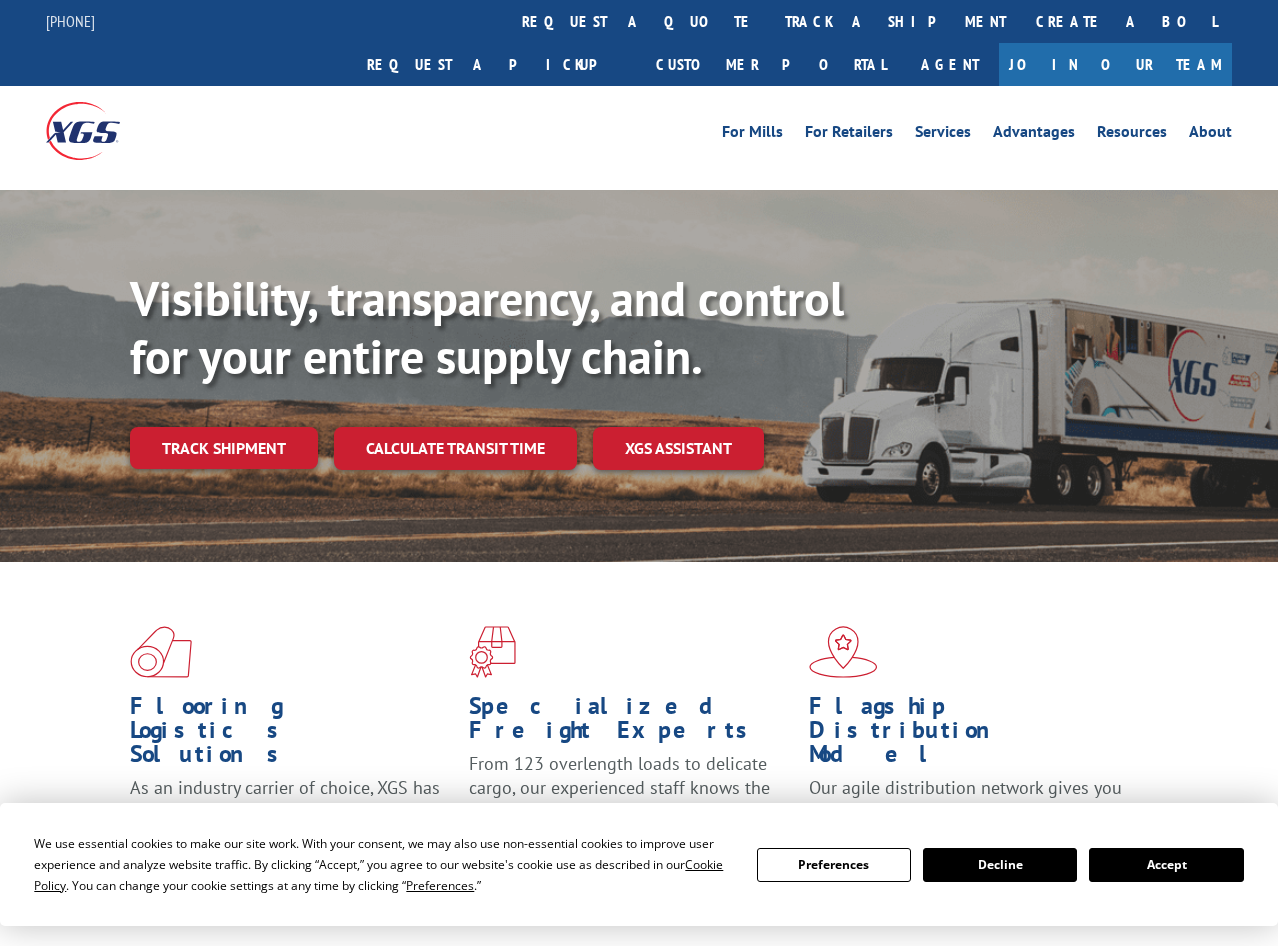 scroll, scrollTop: 0, scrollLeft: 0, axis: both 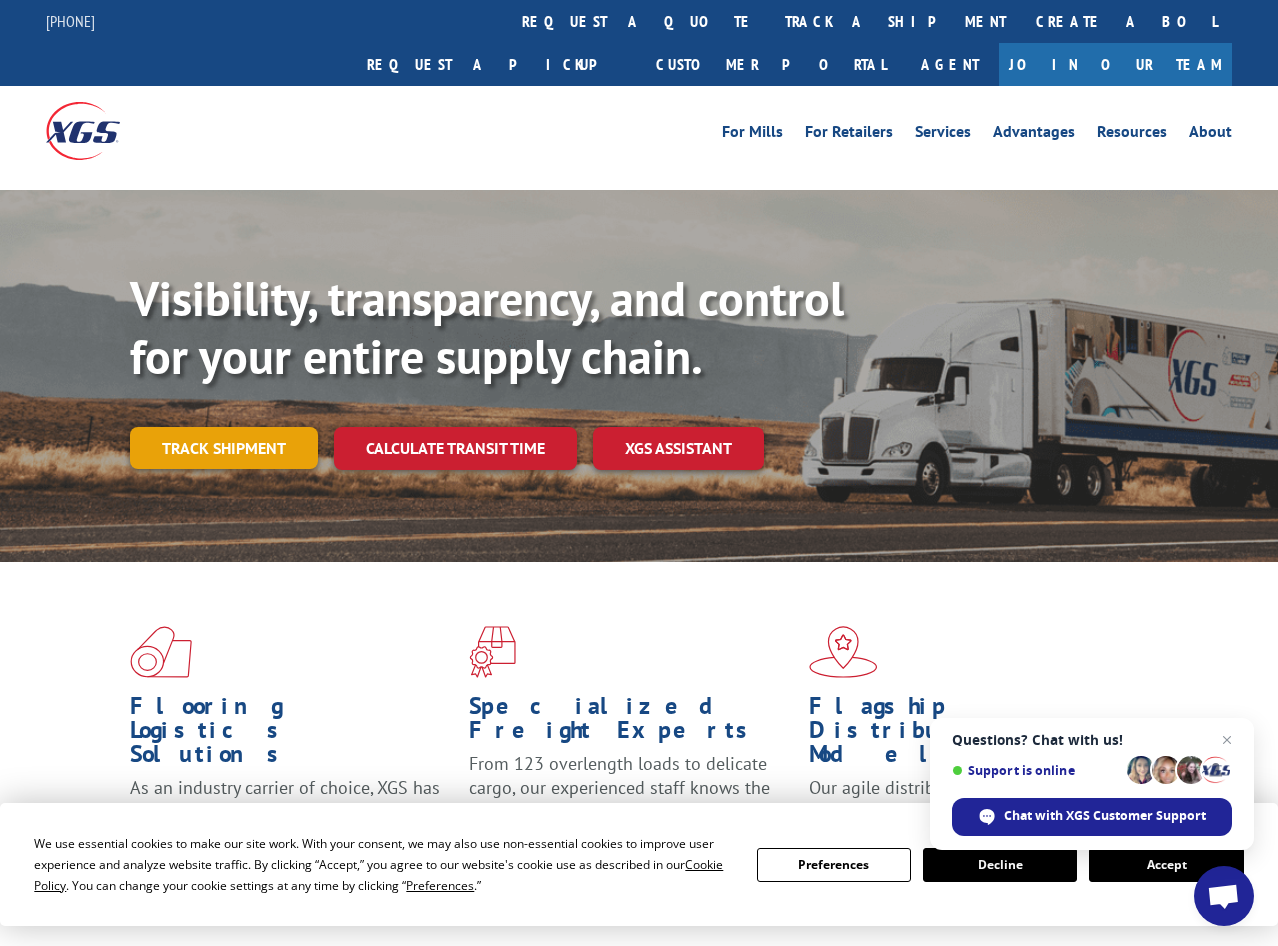 click on "Track shipment" at bounding box center [224, 448] 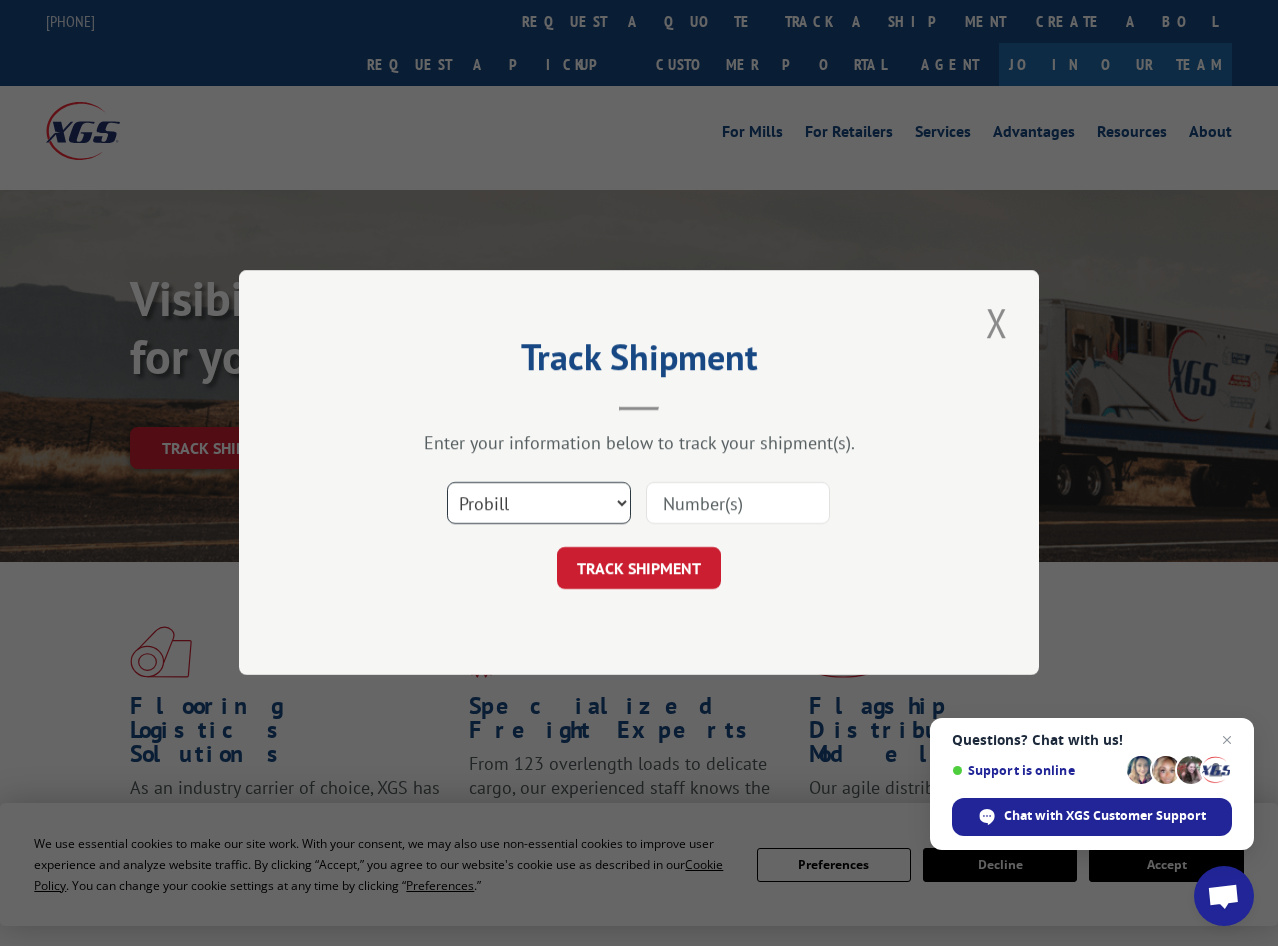 click on "Select category... Probill BOL PO" at bounding box center (539, 504) 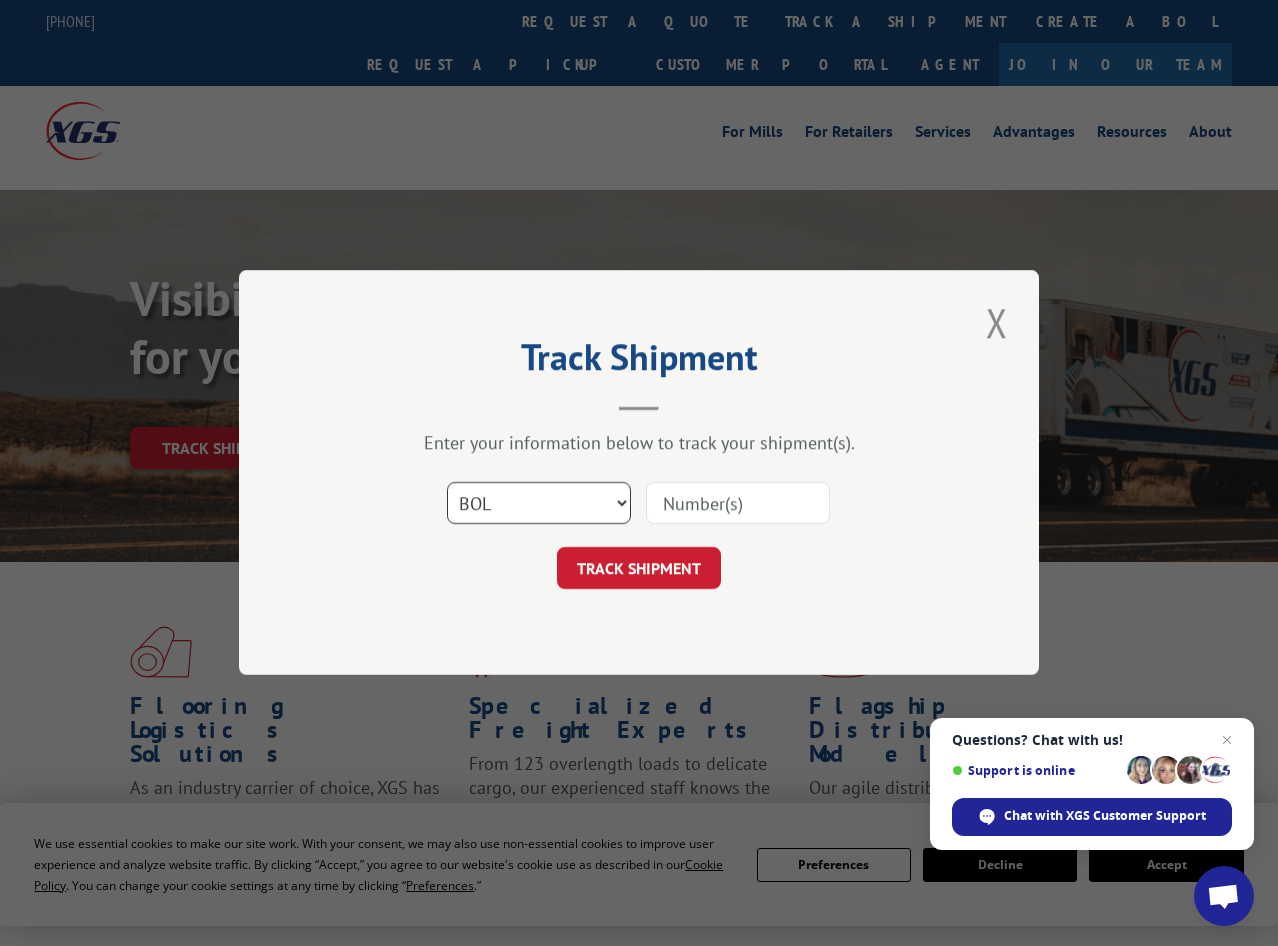 click on "BOL" at bounding box center [0, 0] 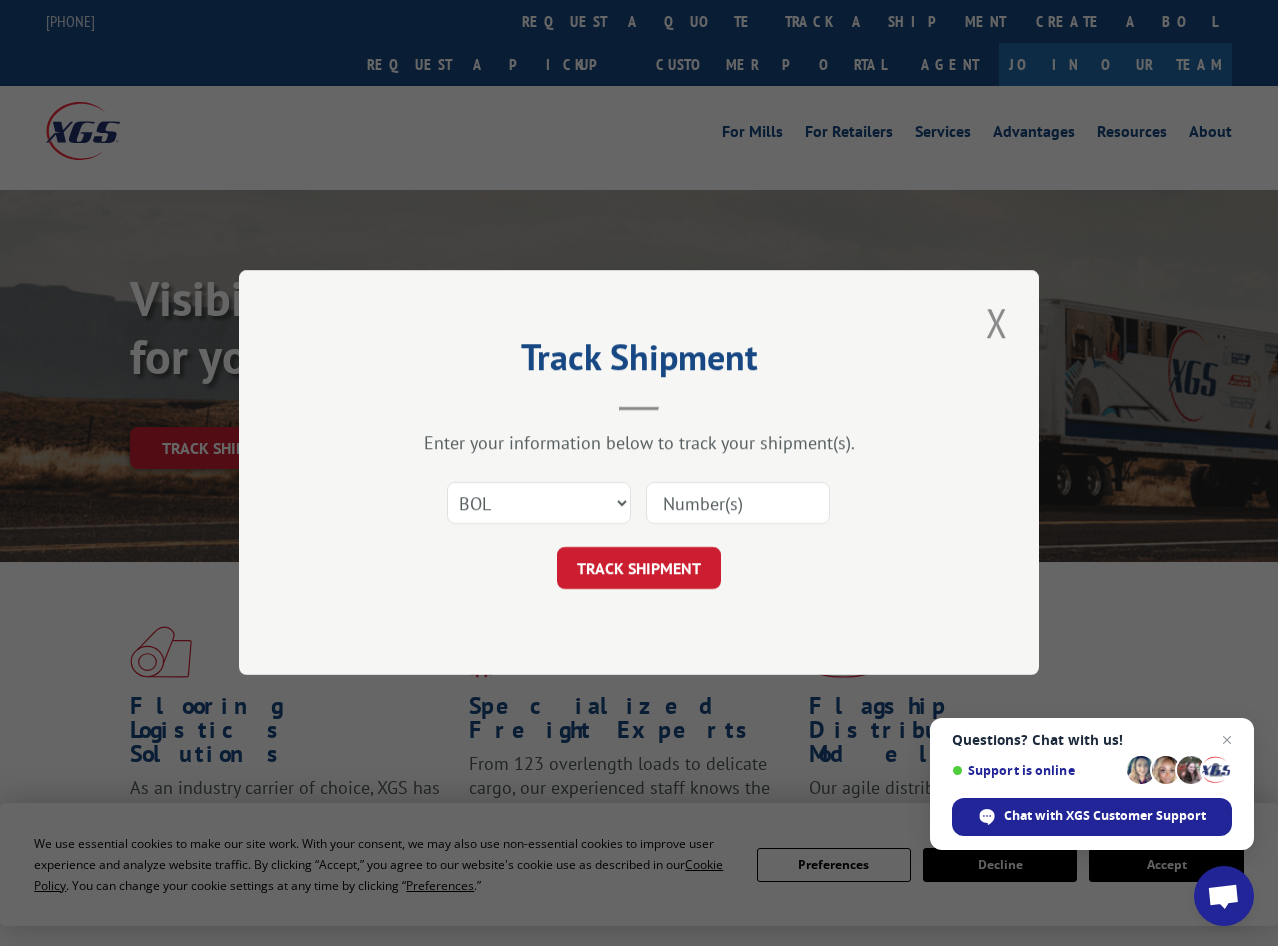 click at bounding box center (738, 504) 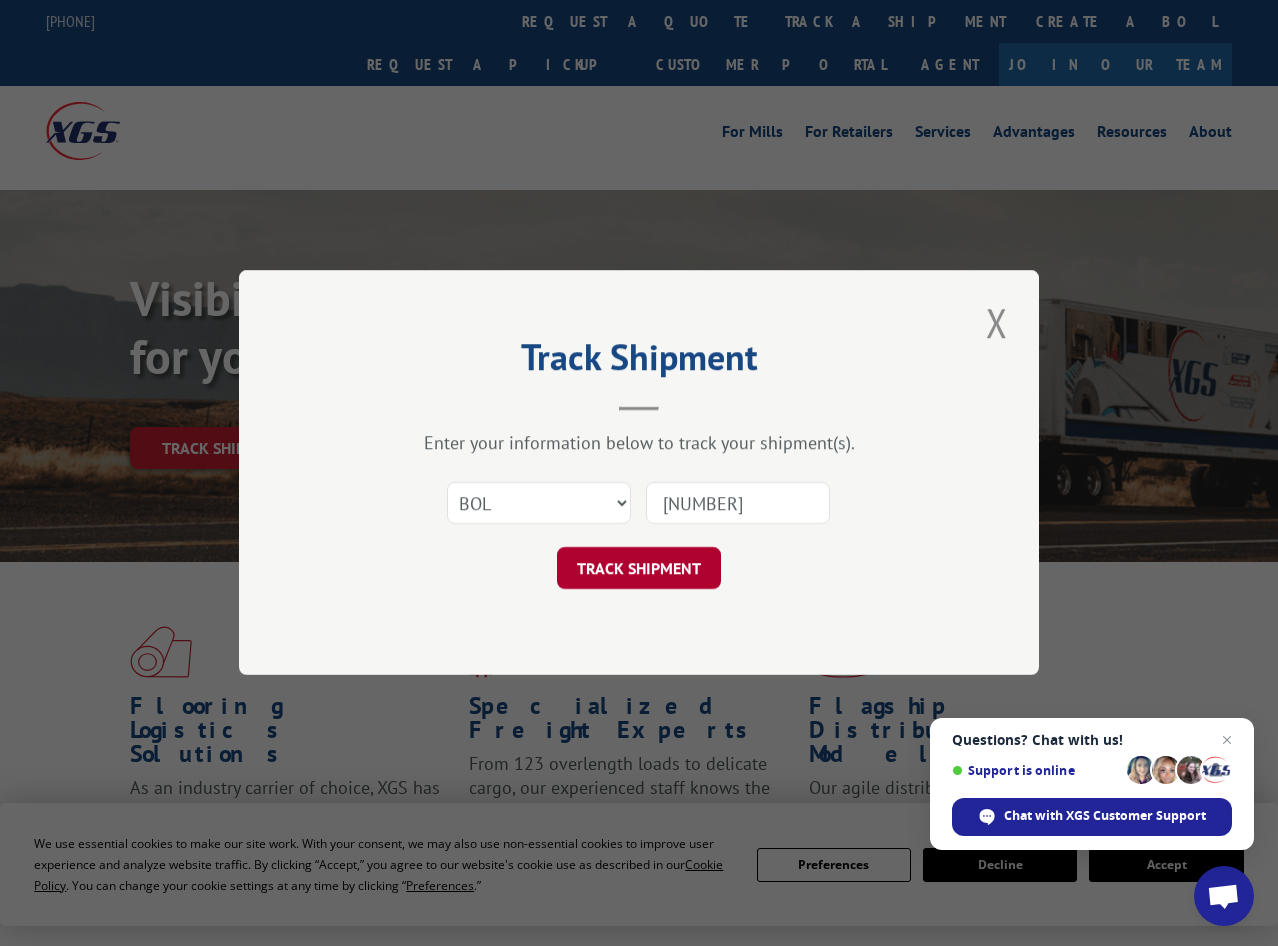 type on "[NUMBER]" 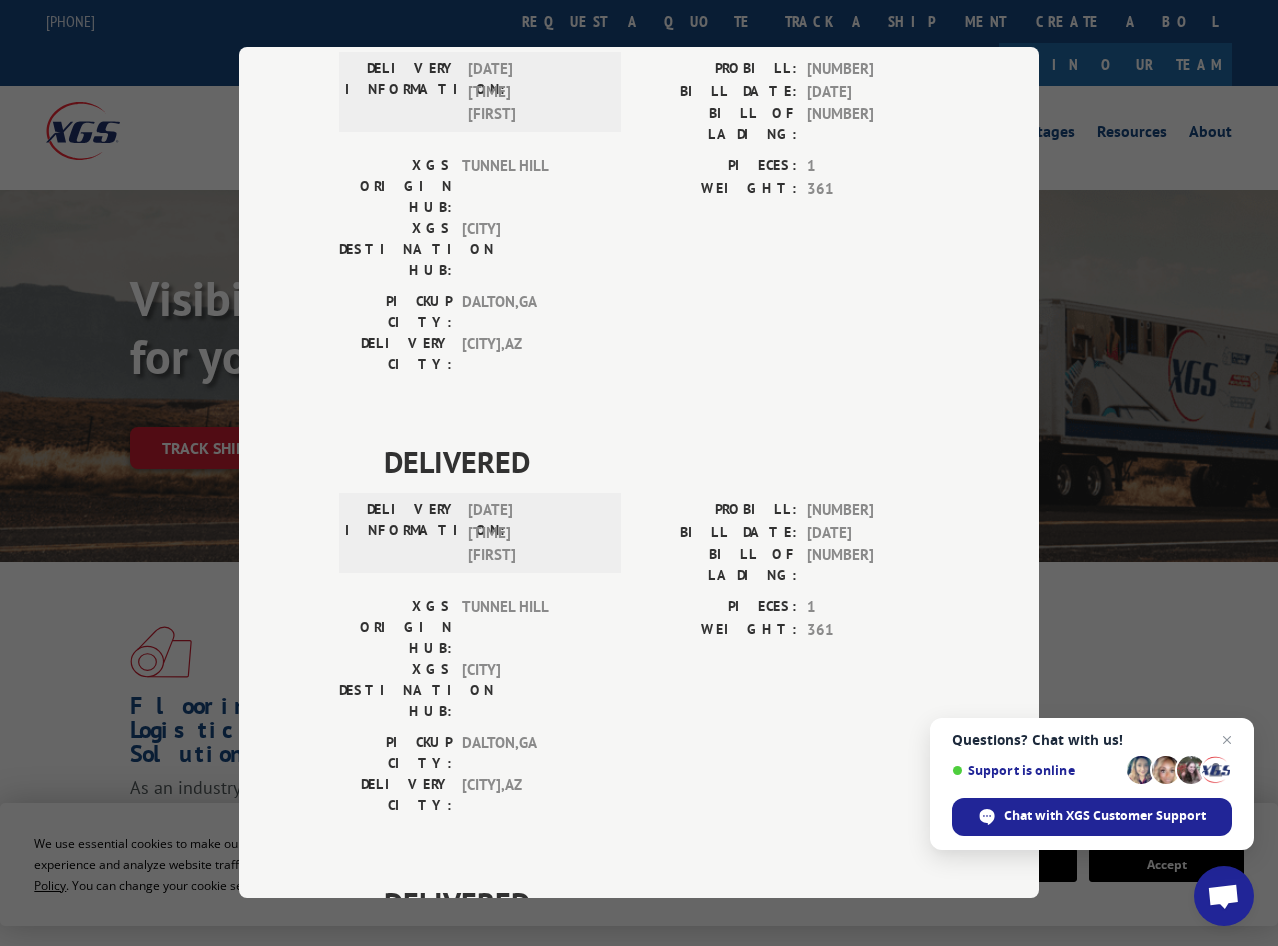 scroll, scrollTop: 377, scrollLeft: 0, axis: vertical 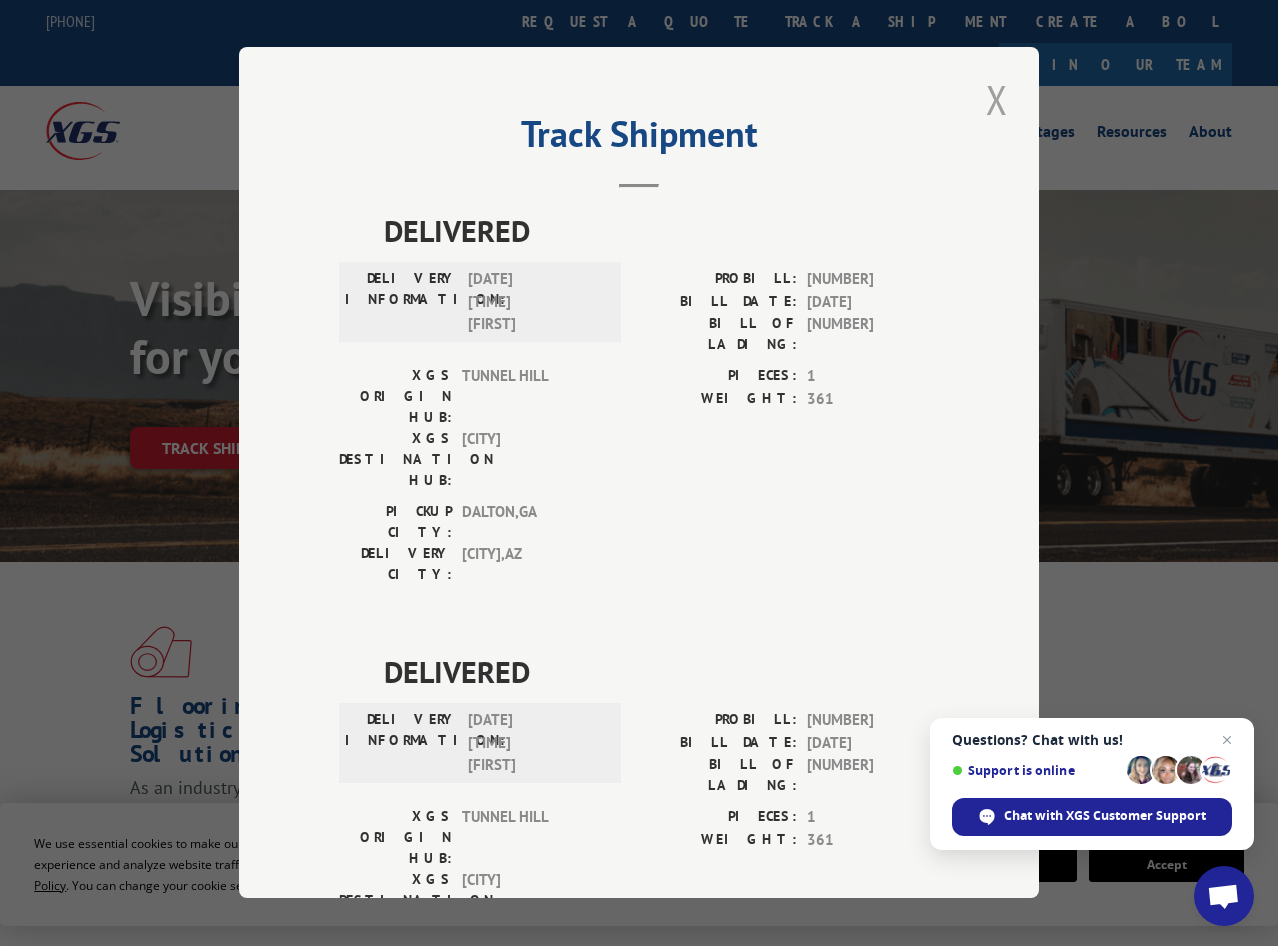 click at bounding box center [997, 99] 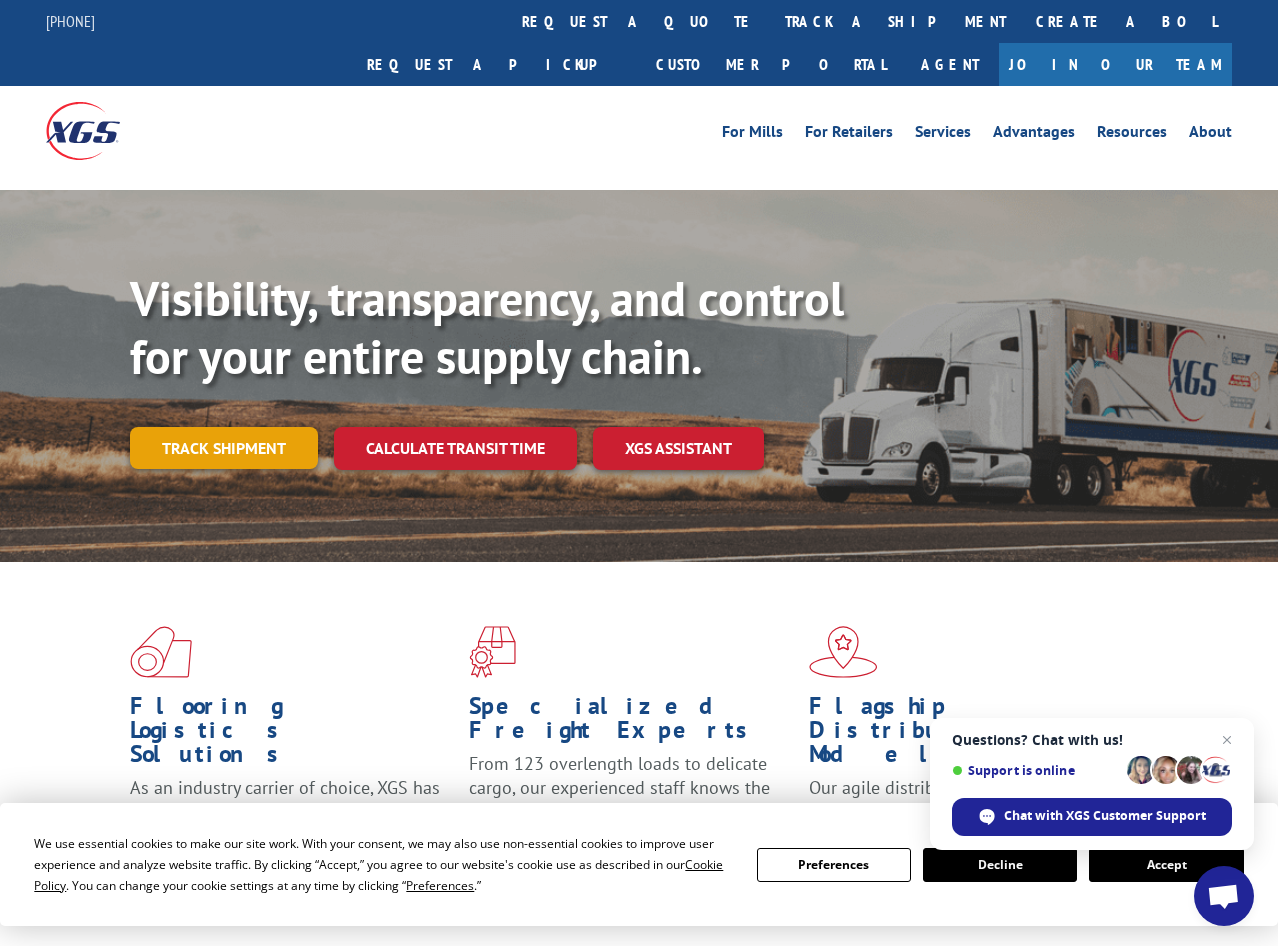 click on "Track shipment" at bounding box center [224, 448] 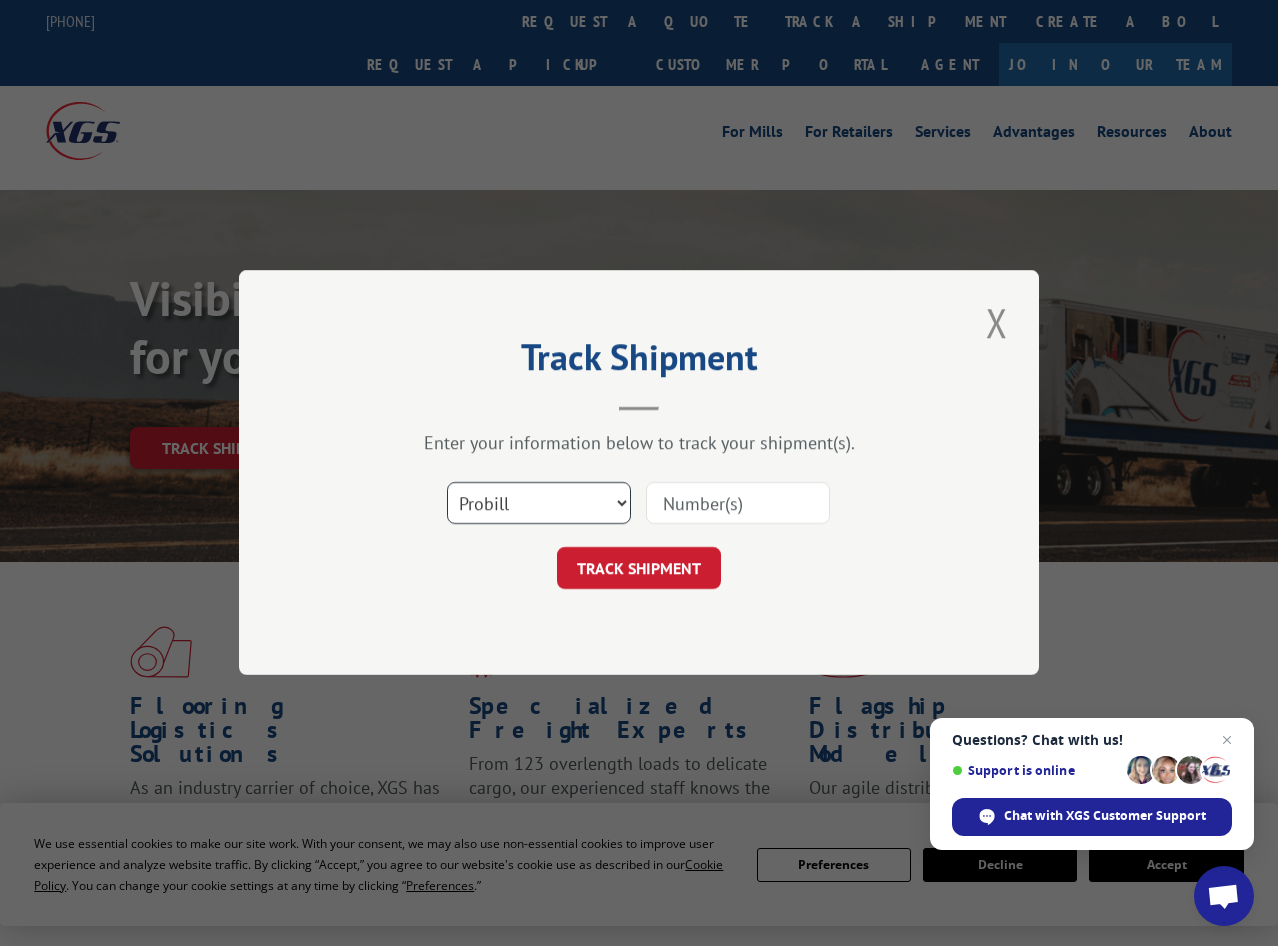 click on "Select category... Probill BOL PO" at bounding box center (539, 504) 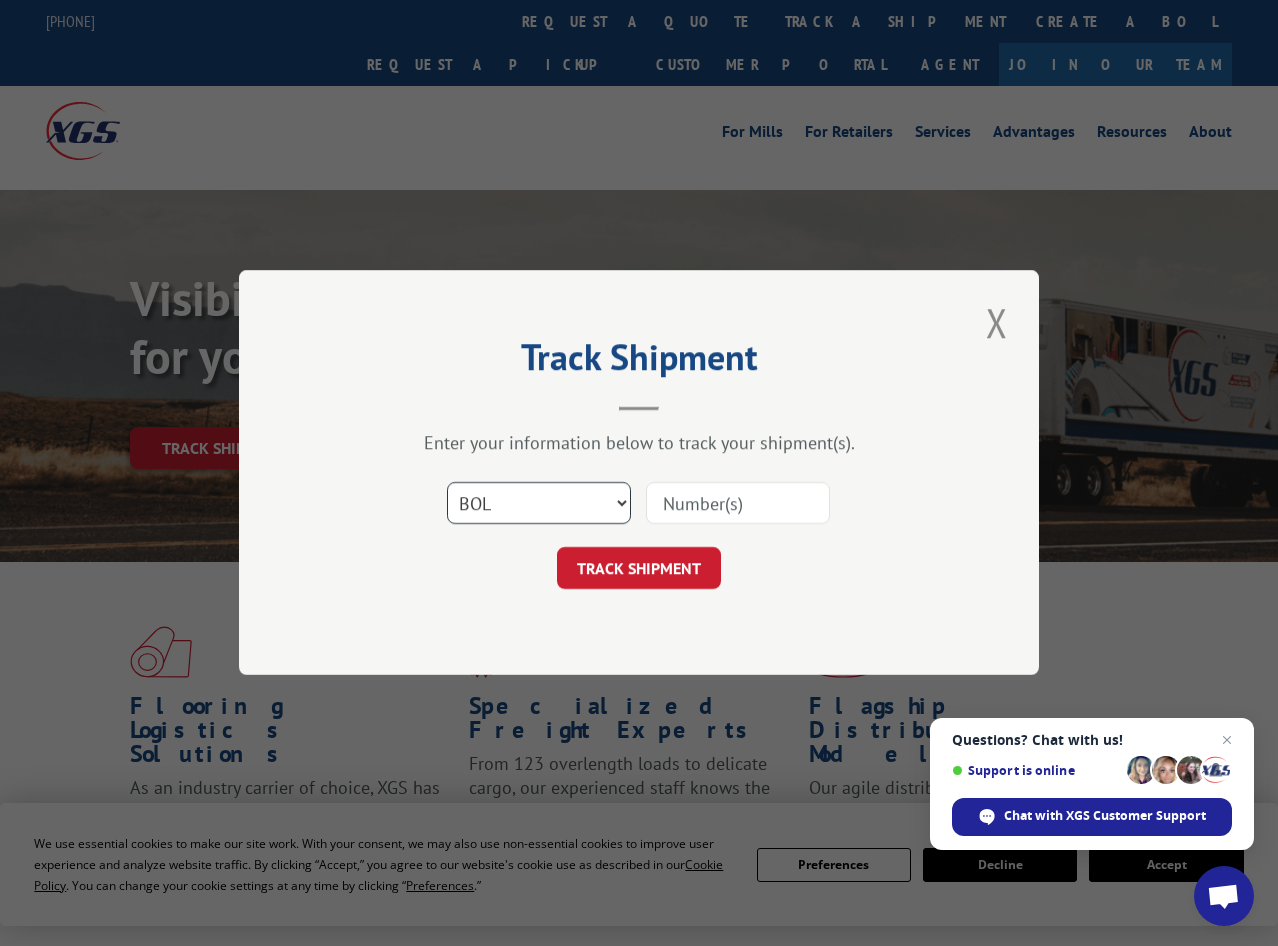 click on "BOL" at bounding box center (0, 0) 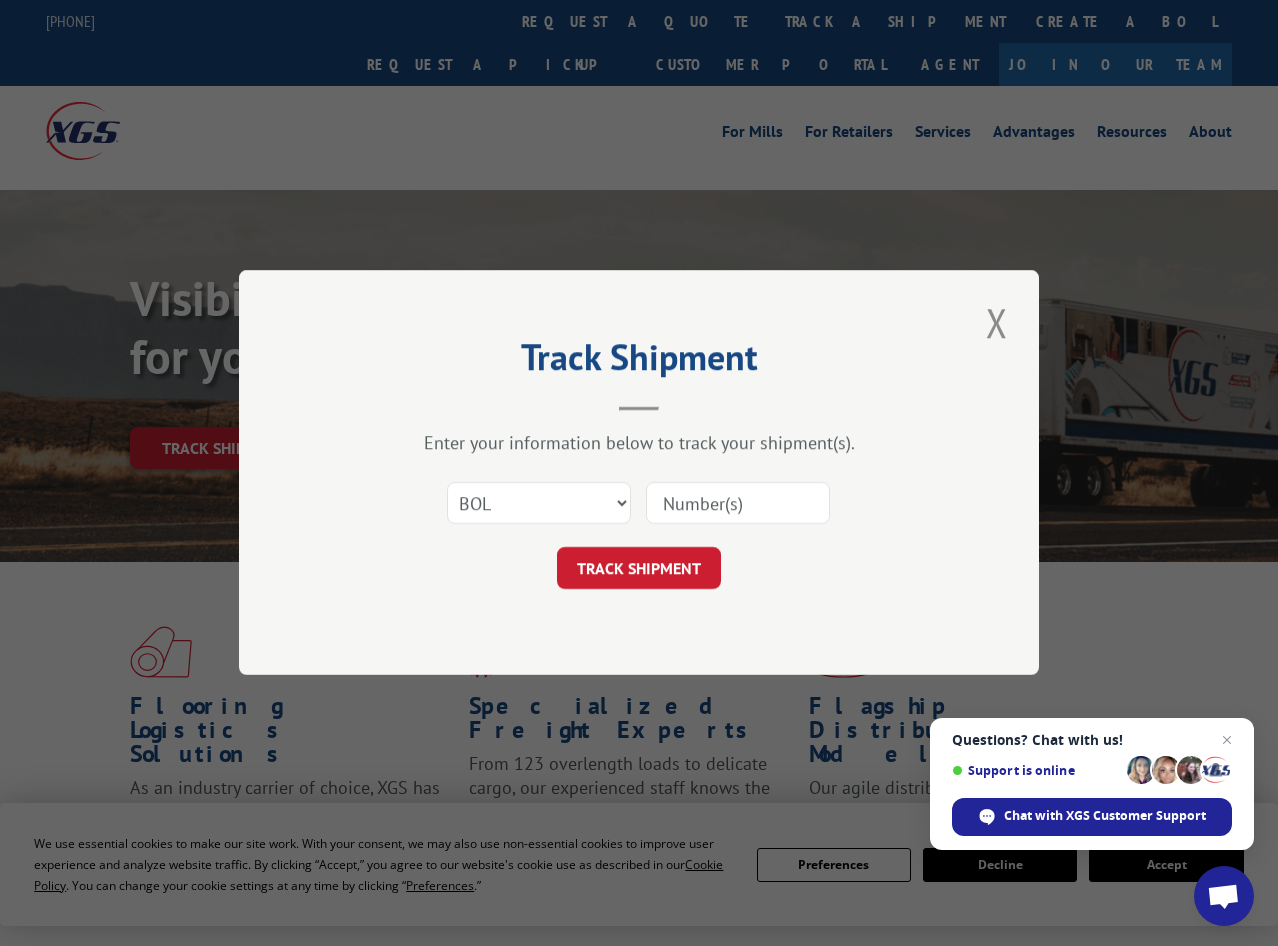 drag, startPoint x: 719, startPoint y: 507, endPoint x: 697, endPoint y: 527, distance: 29.732138 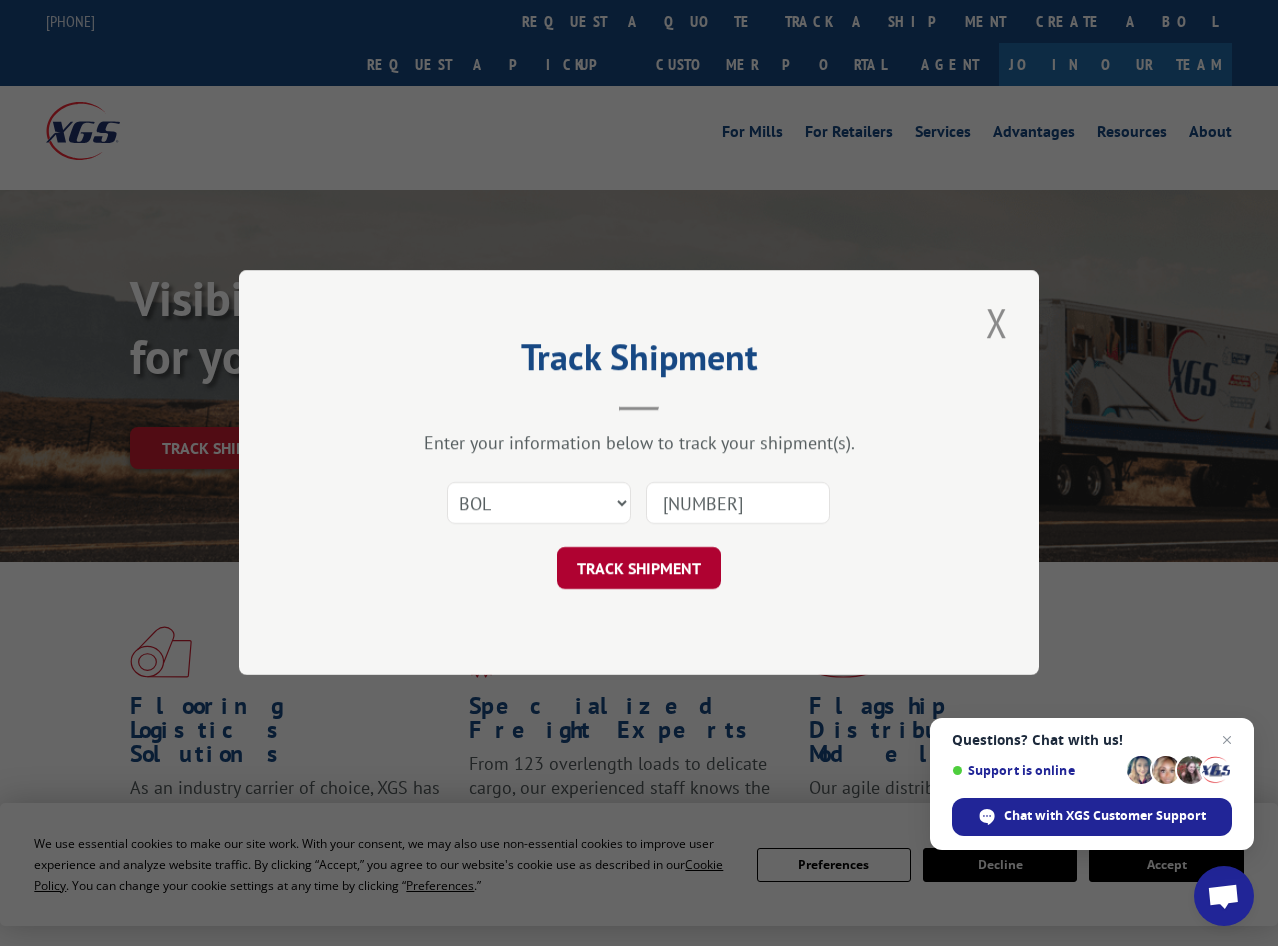 type on "[NUMBER]" 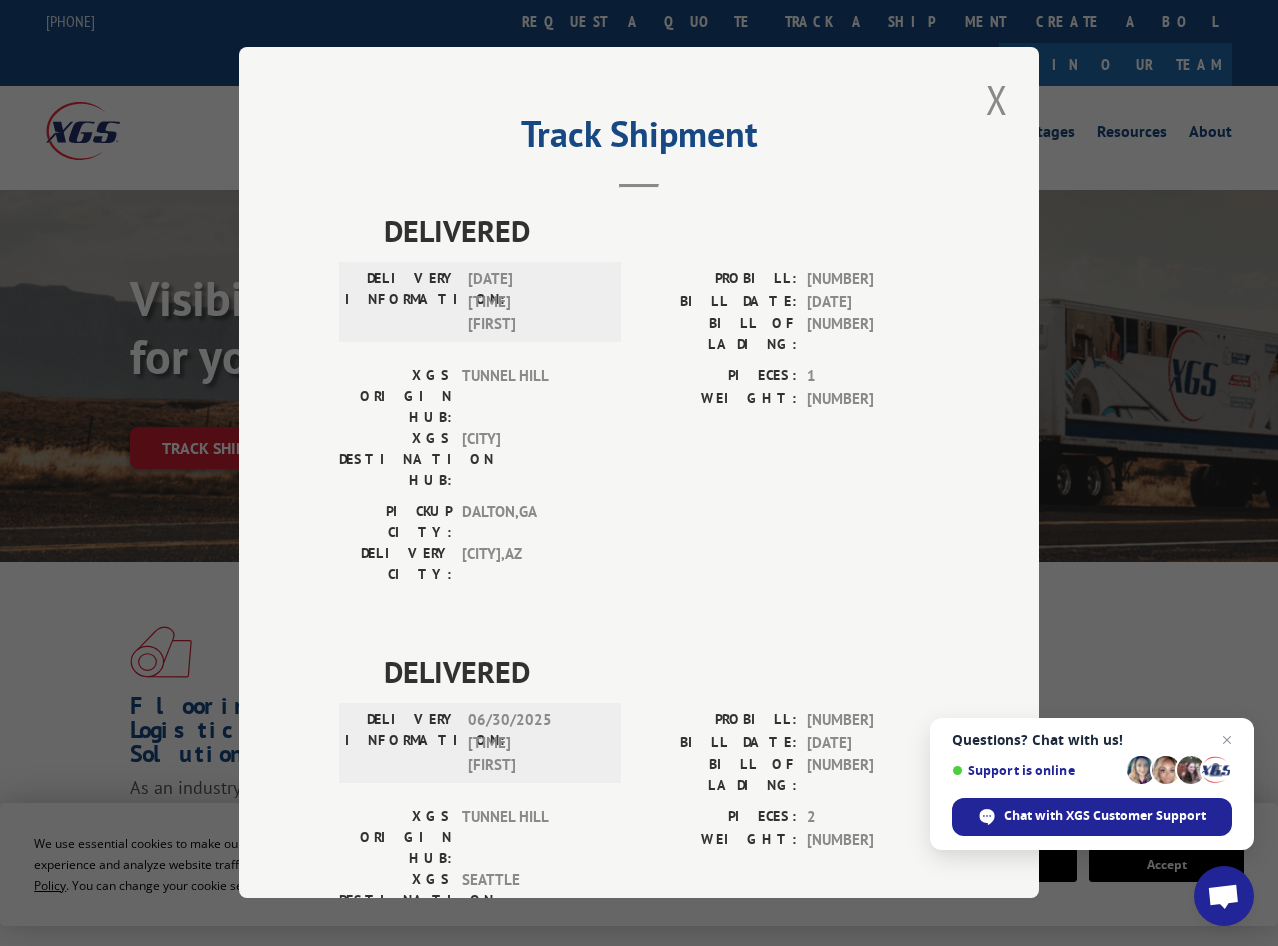scroll, scrollTop: 50, scrollLeft: 0, axis: vertical 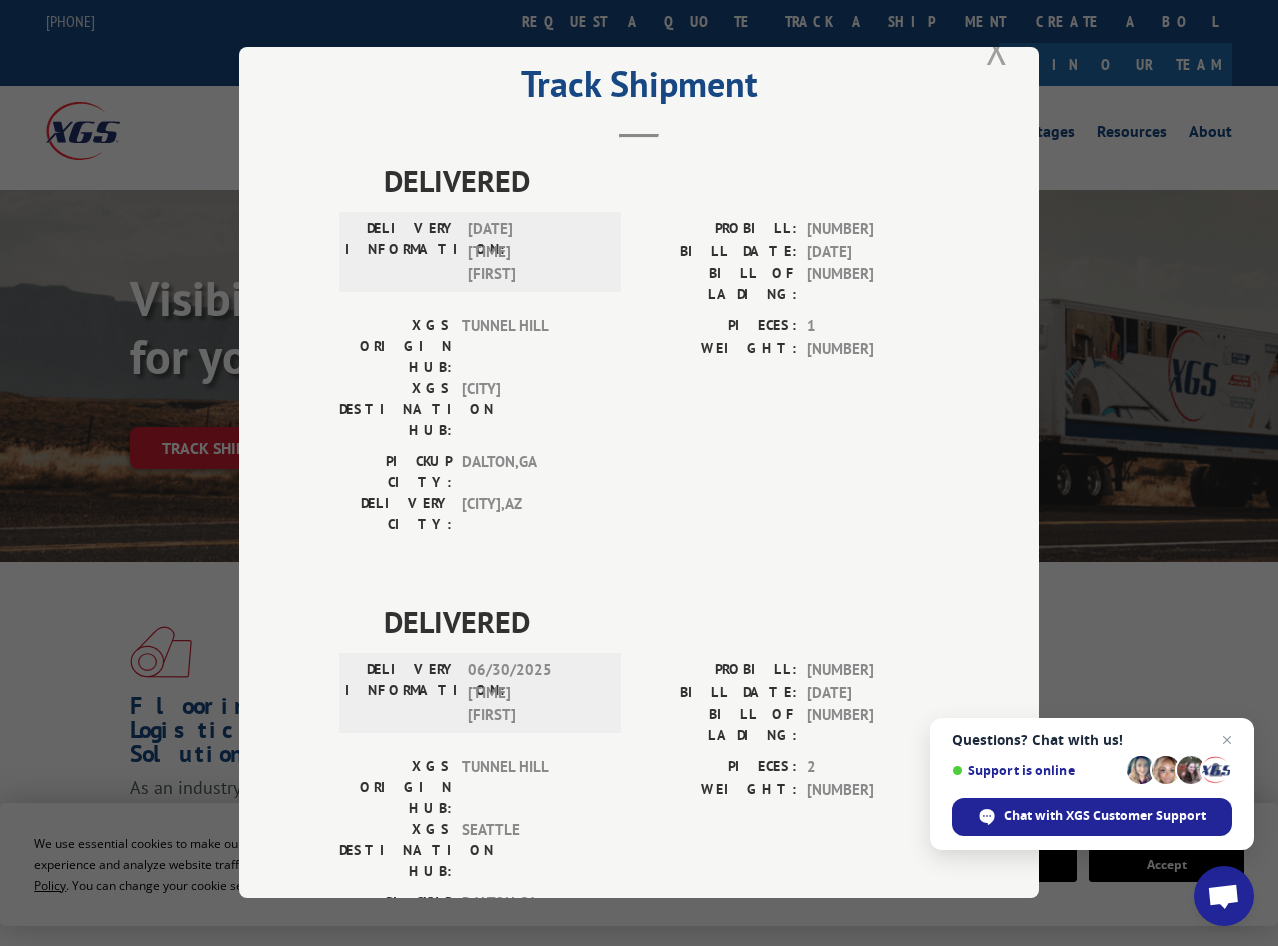 click at bounding box center (997, 49) 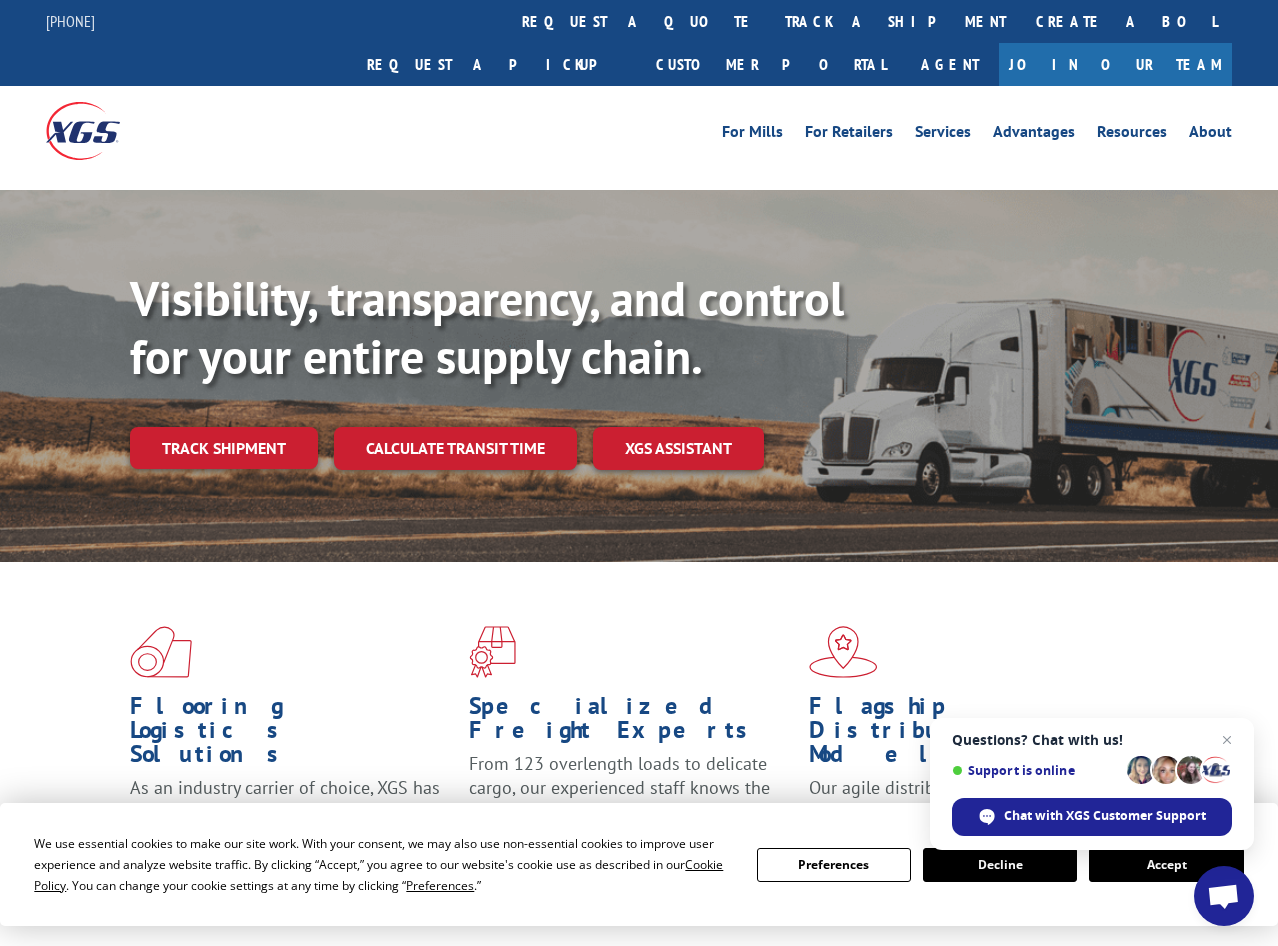 click on "Track shipment" at bounding box center (224, 448) 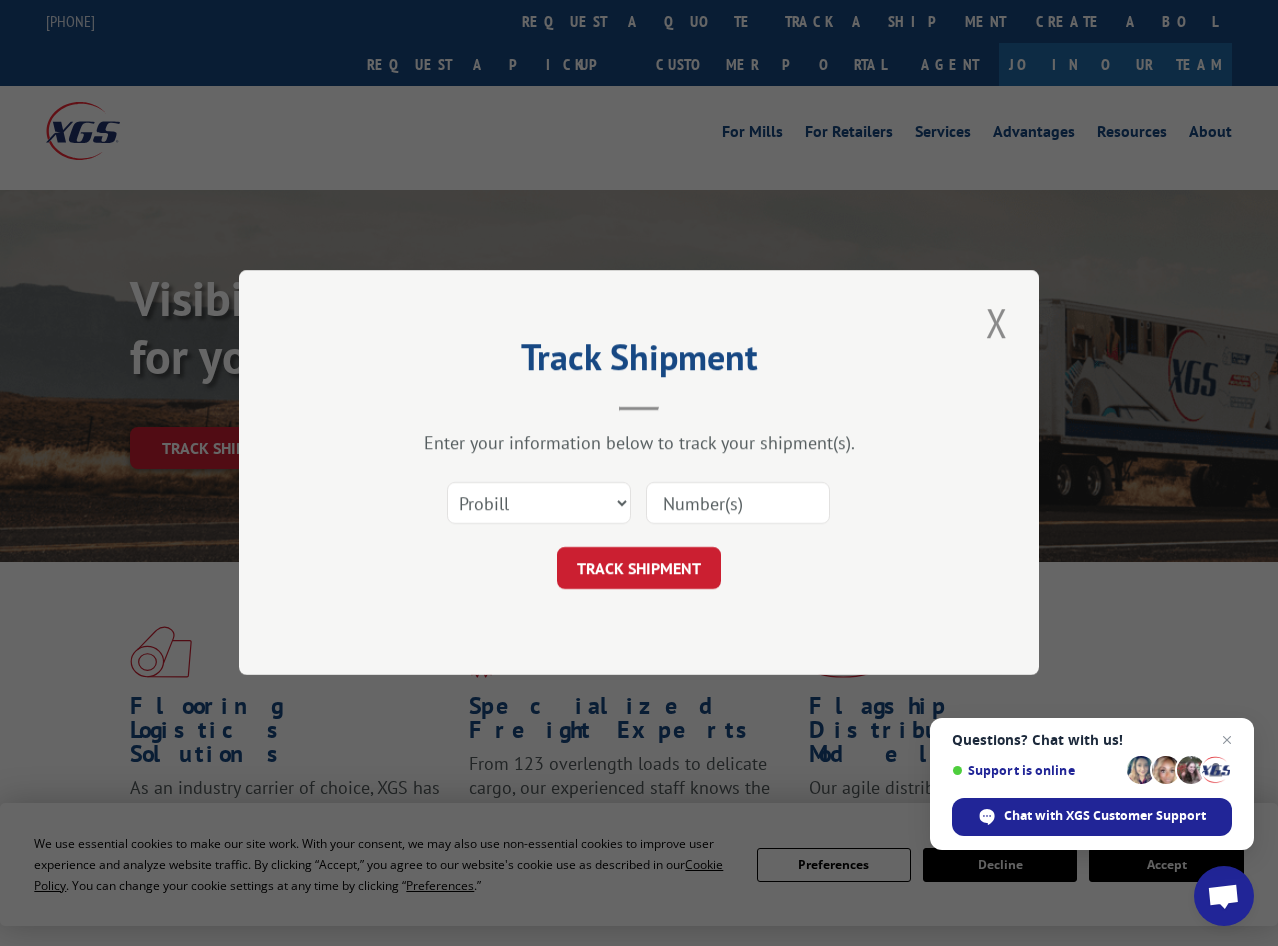 scroll, scrollTop: 0, scrollLeft: 0, axis: both 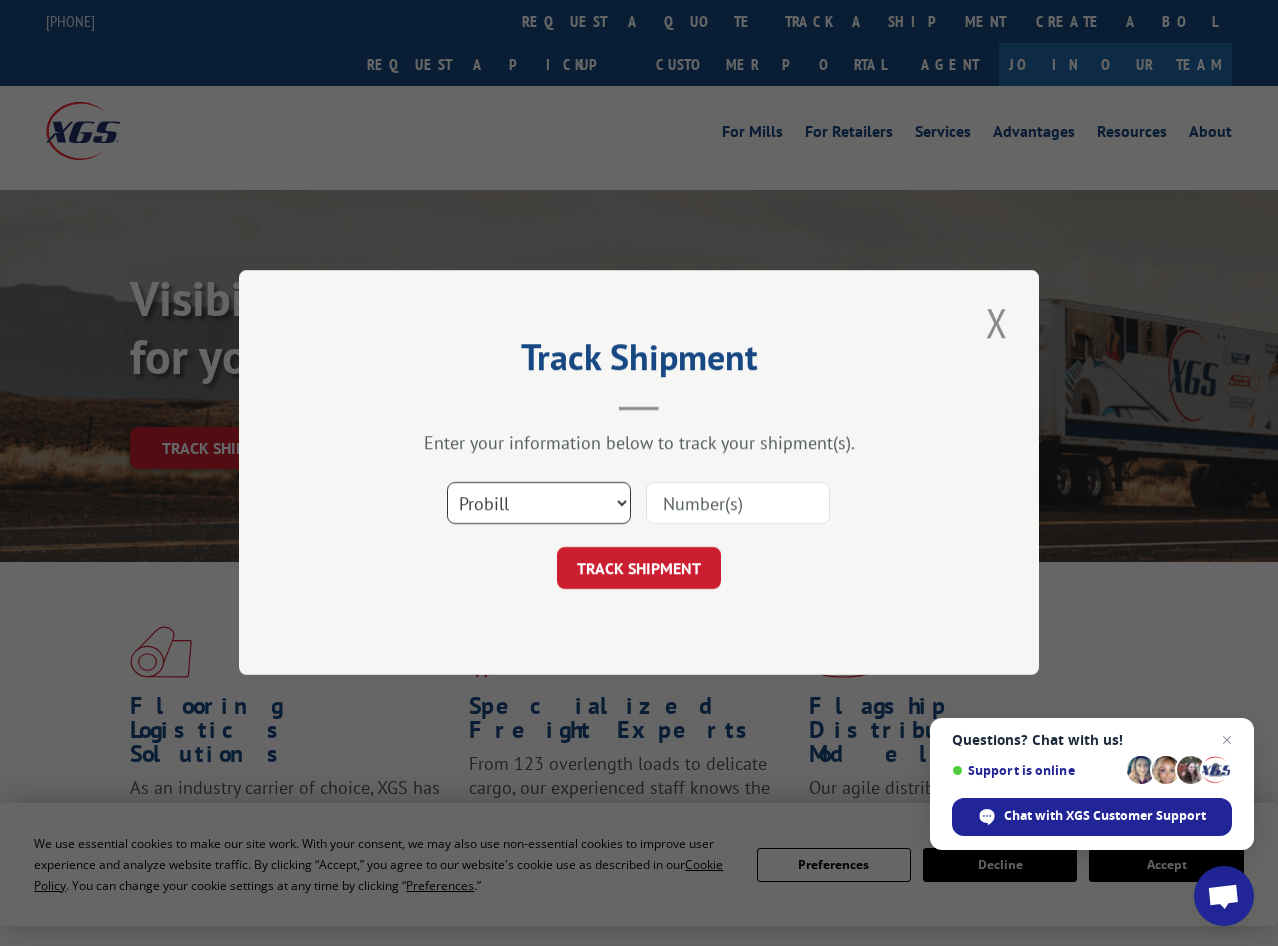 click on "Select category... Probill BOL PO" at bounding box center (539, 504) 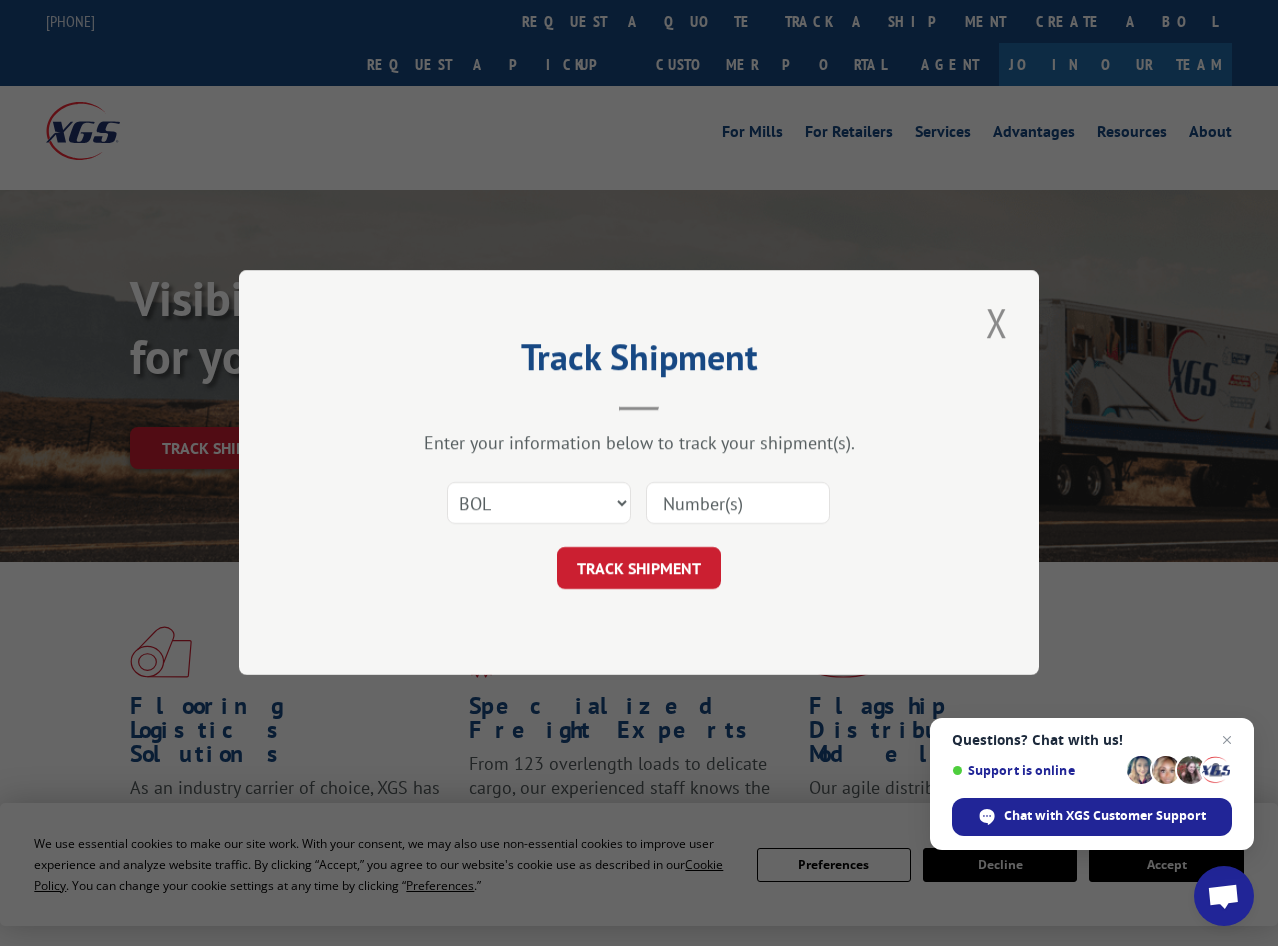 click at bounding box center [738, 504] 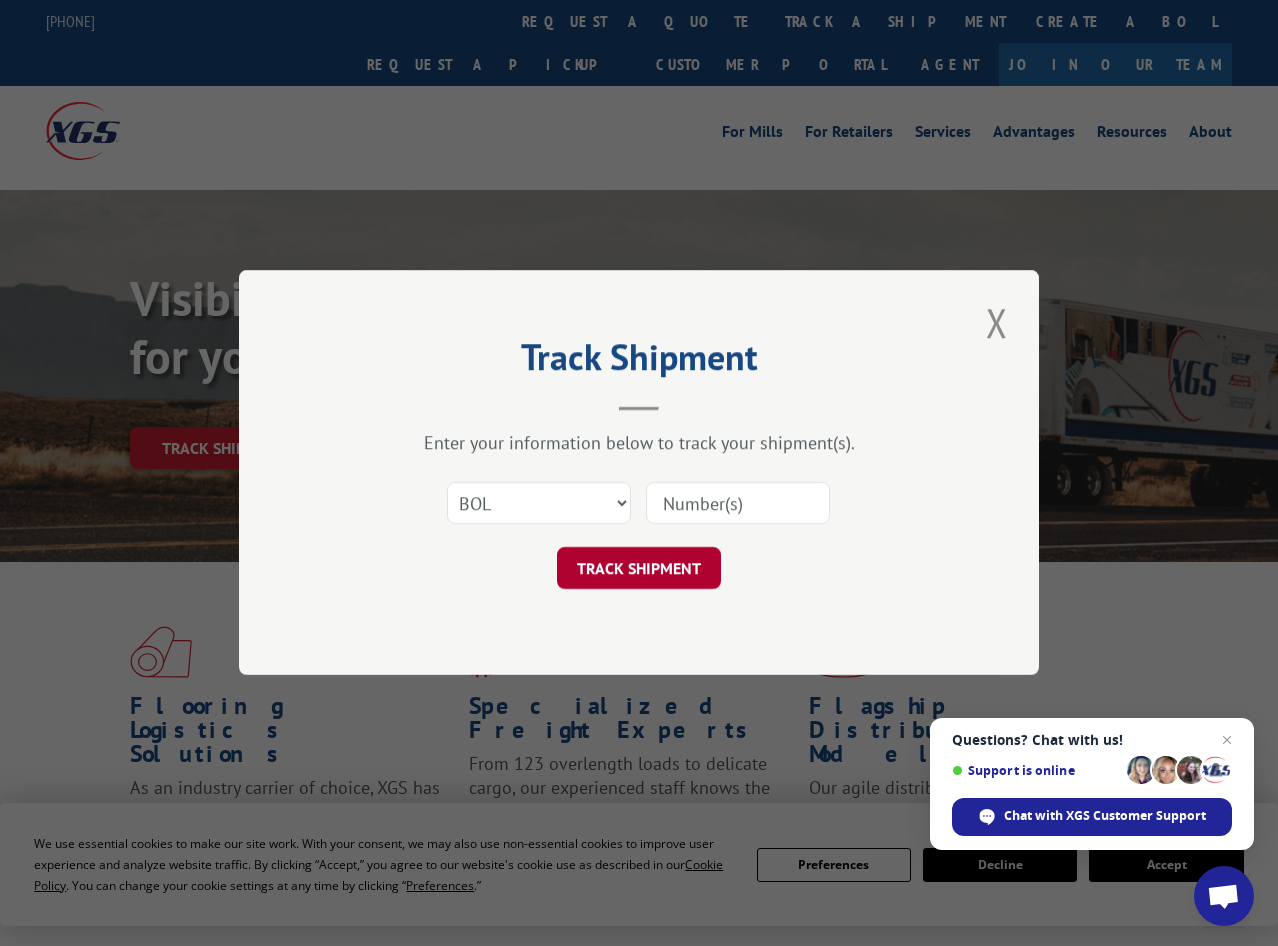 paste on "[NUMBER]" 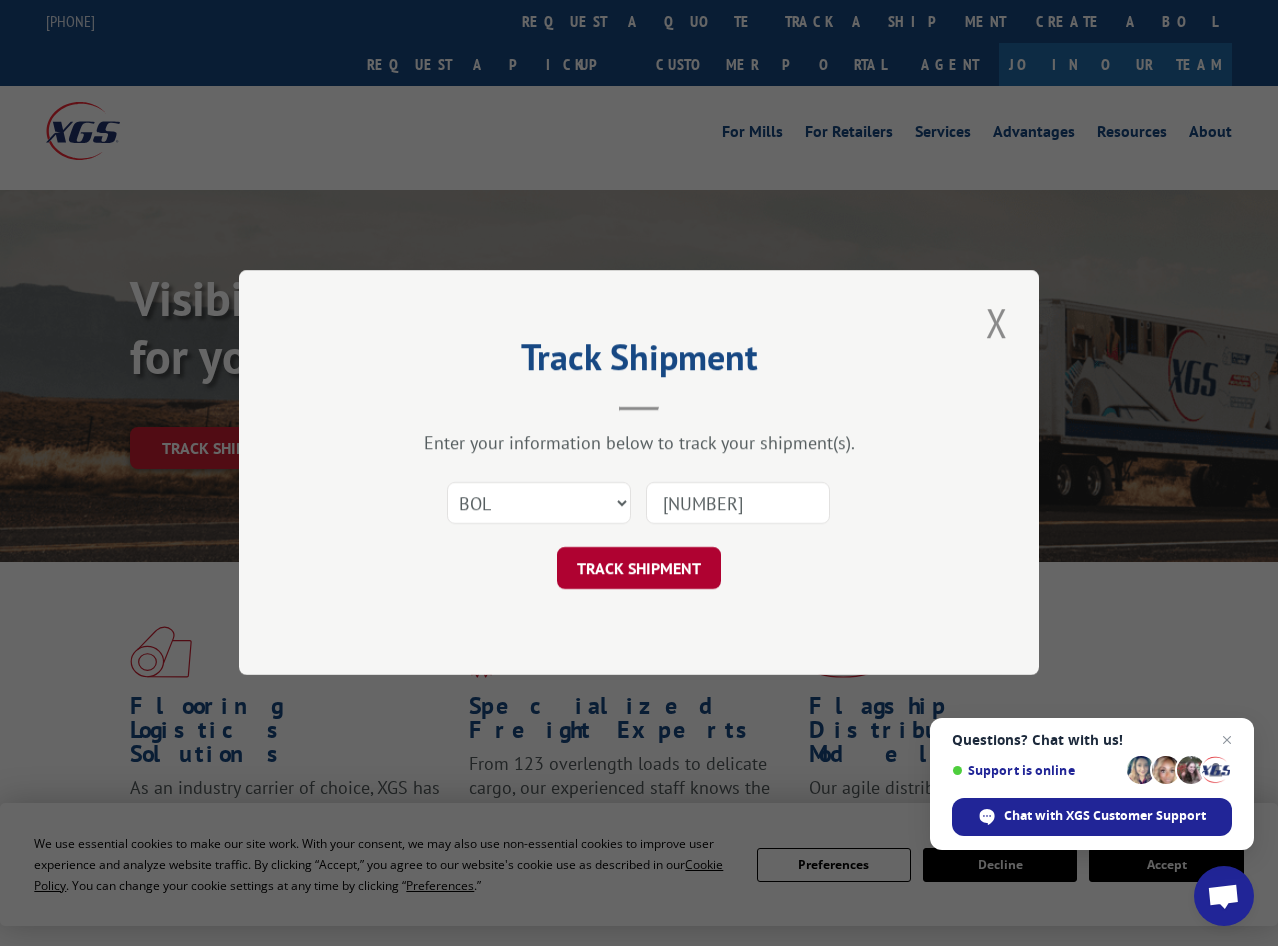 type on "[NUMBER]" 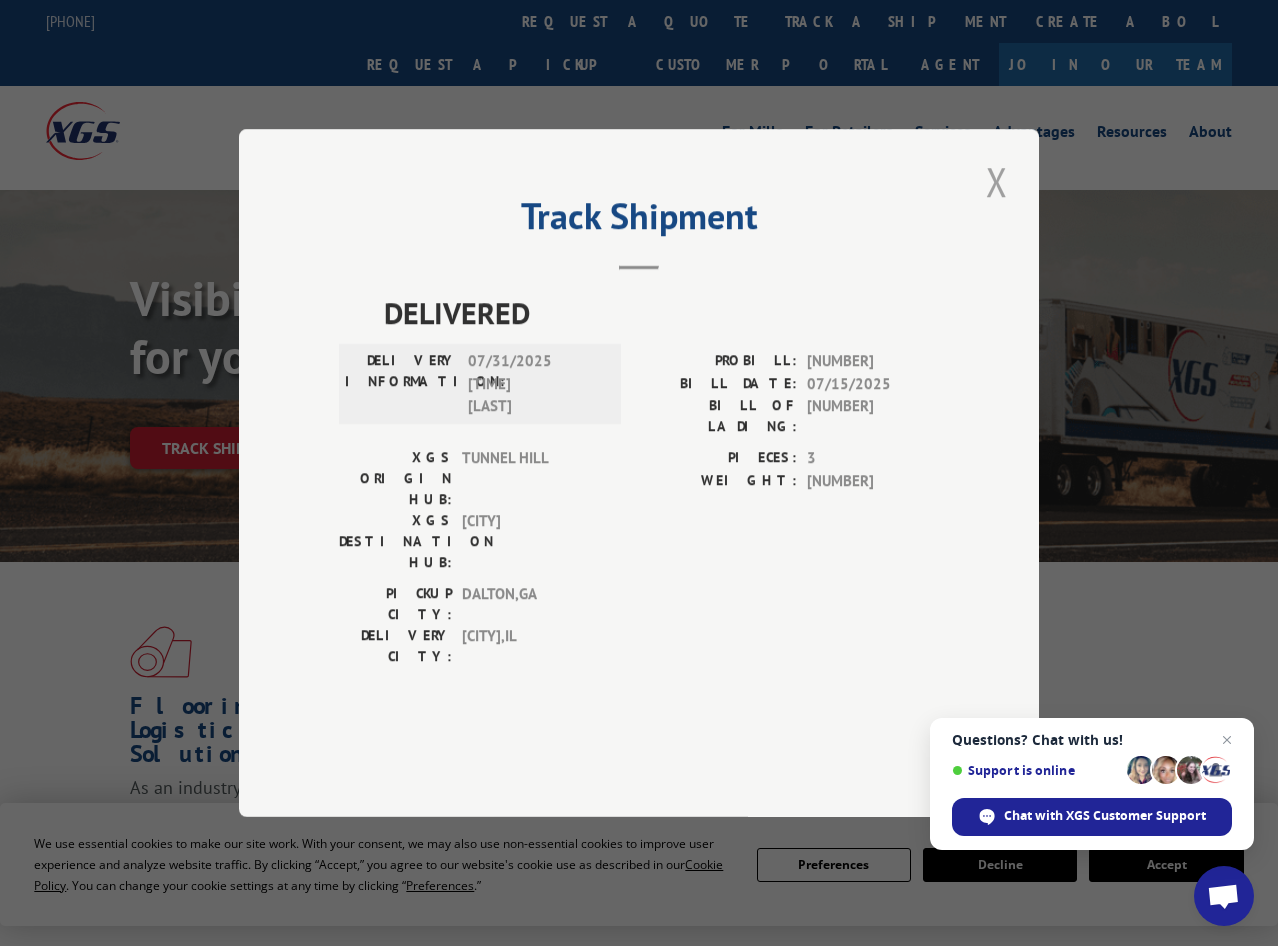 click at bounding box center (997, 181) 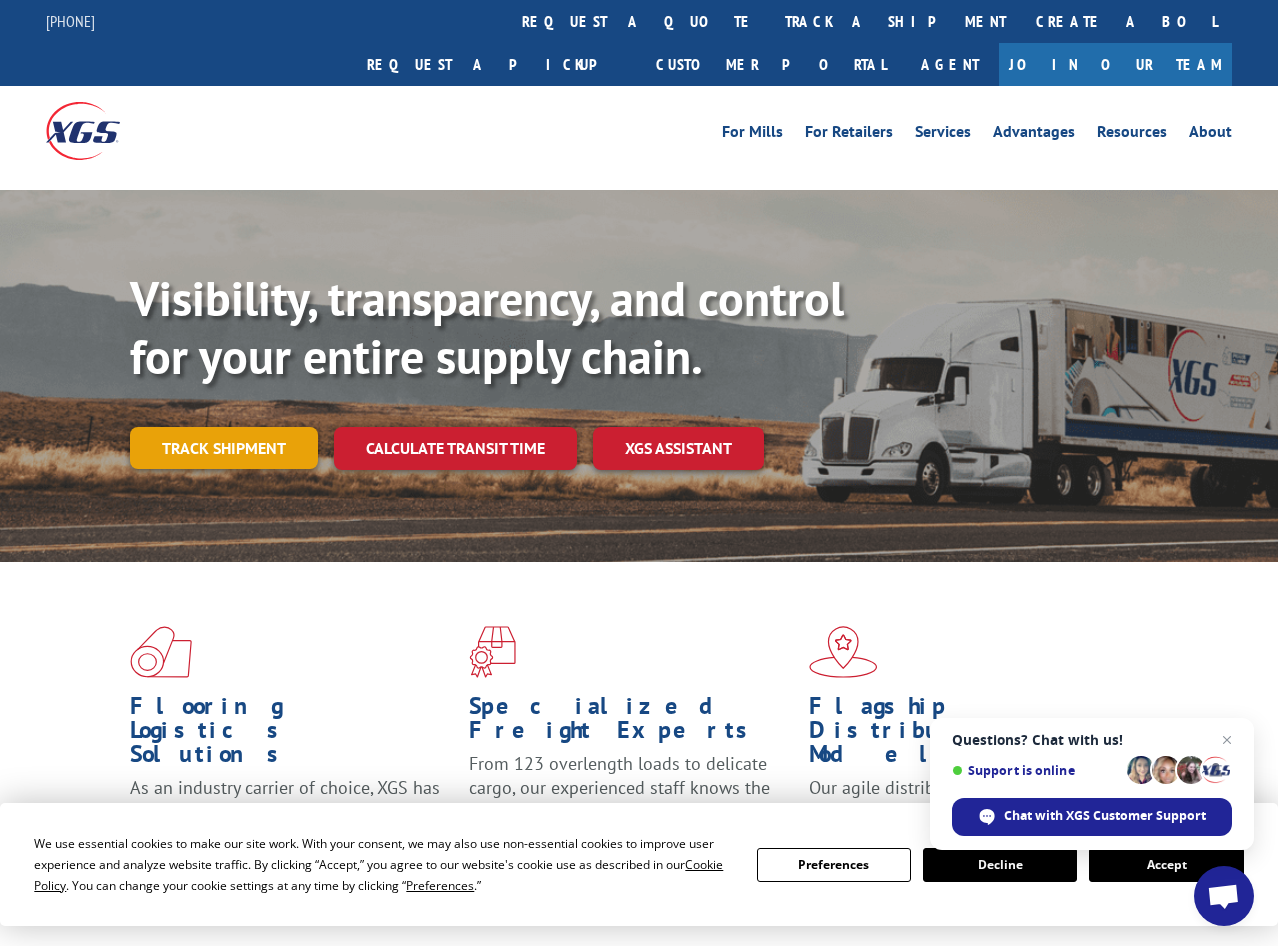 click on "Track shipment" at bounding box center (224, 448) 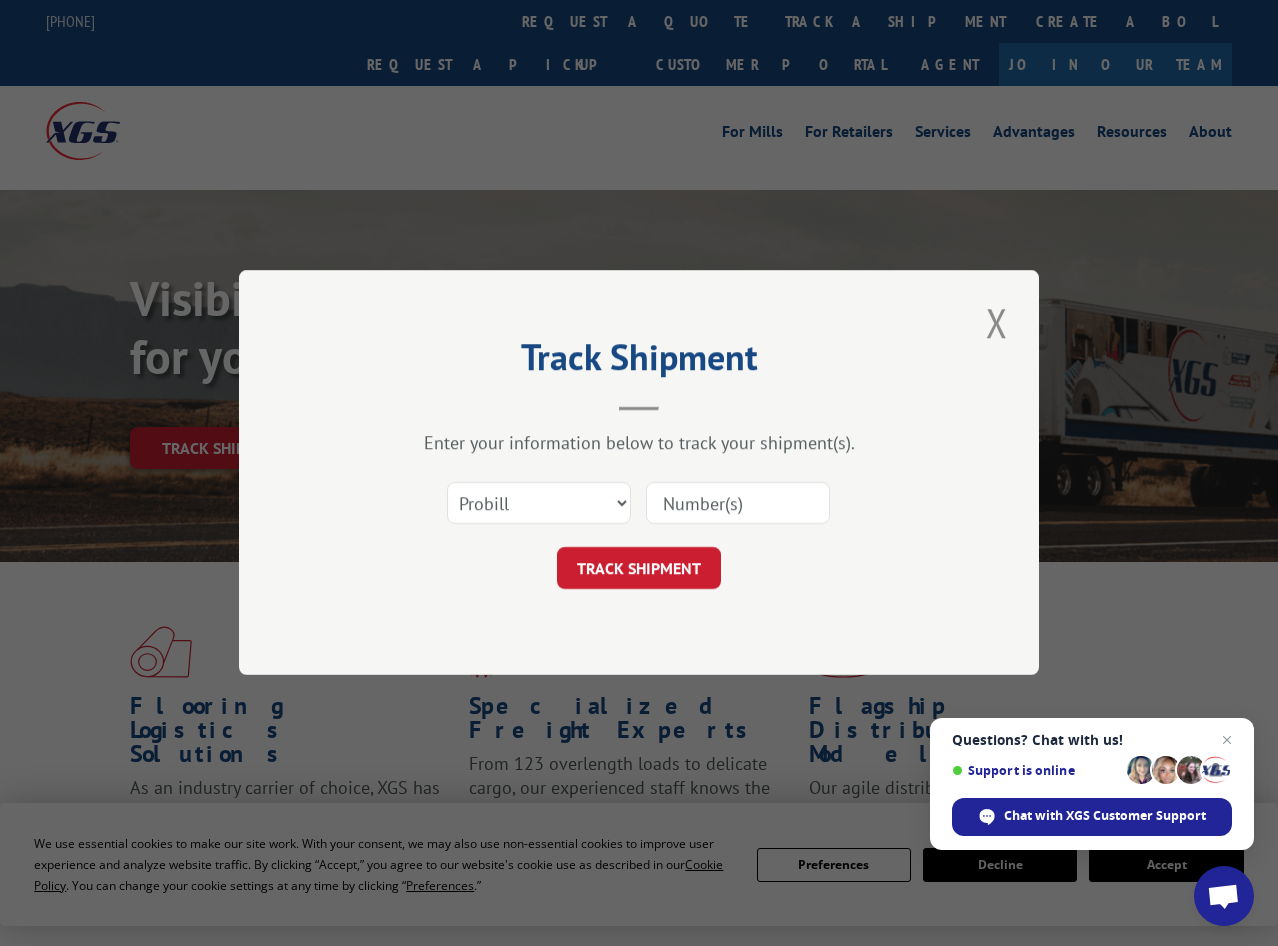 click at bounding box center [738, 504] 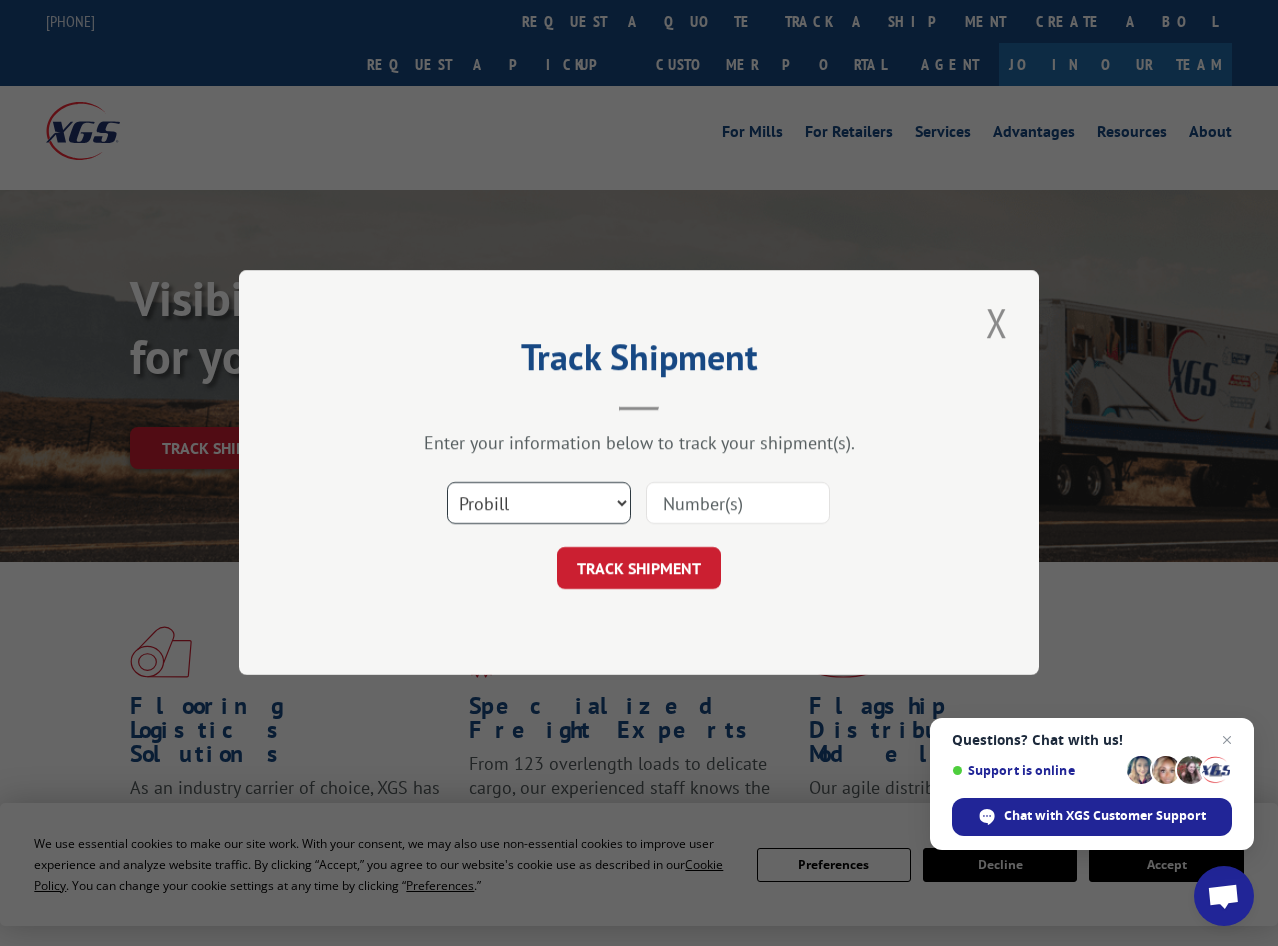 click on "Select category... Probill BOL PO" at bounding box center (539, 504) 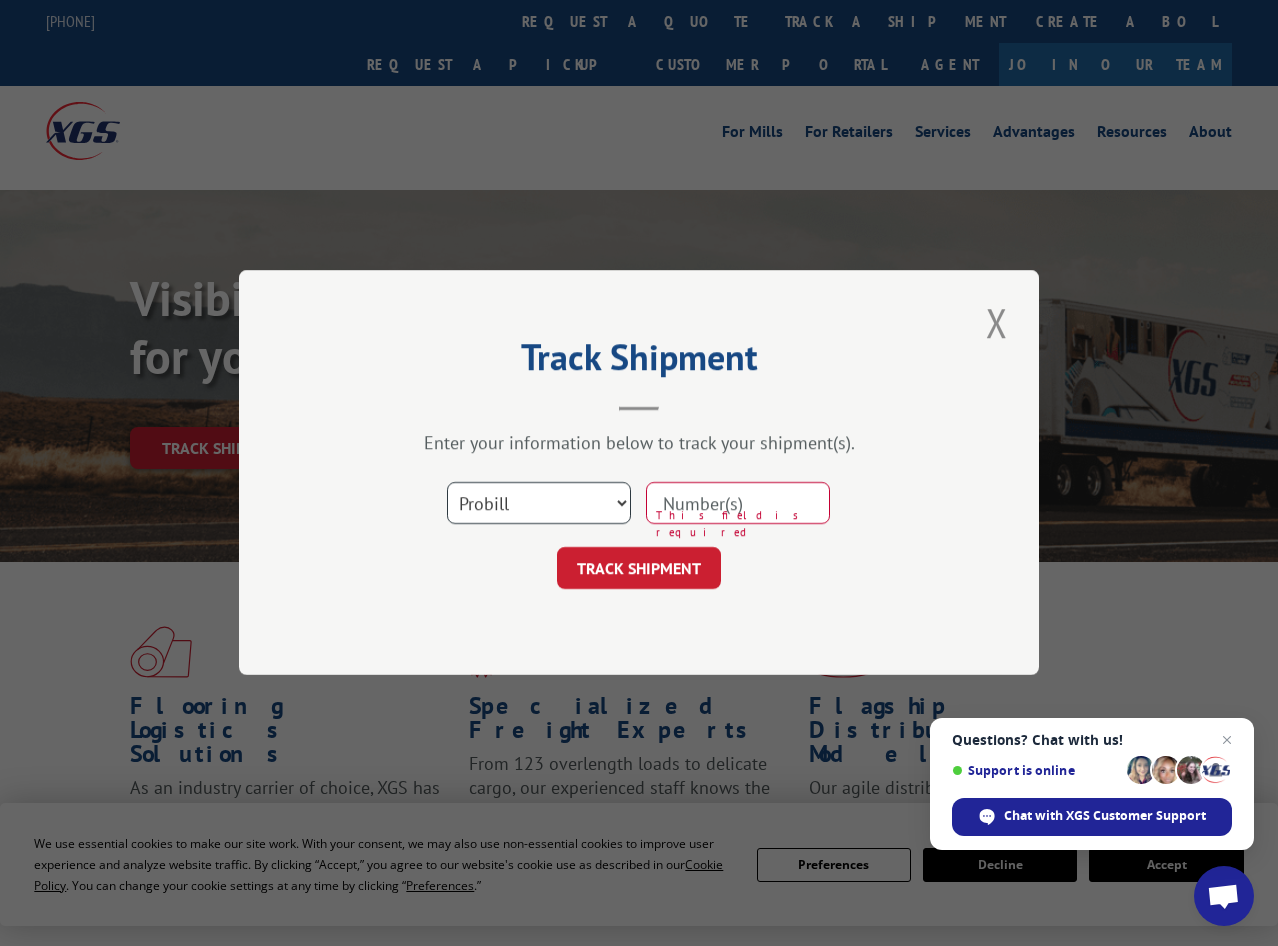 select on "bol" 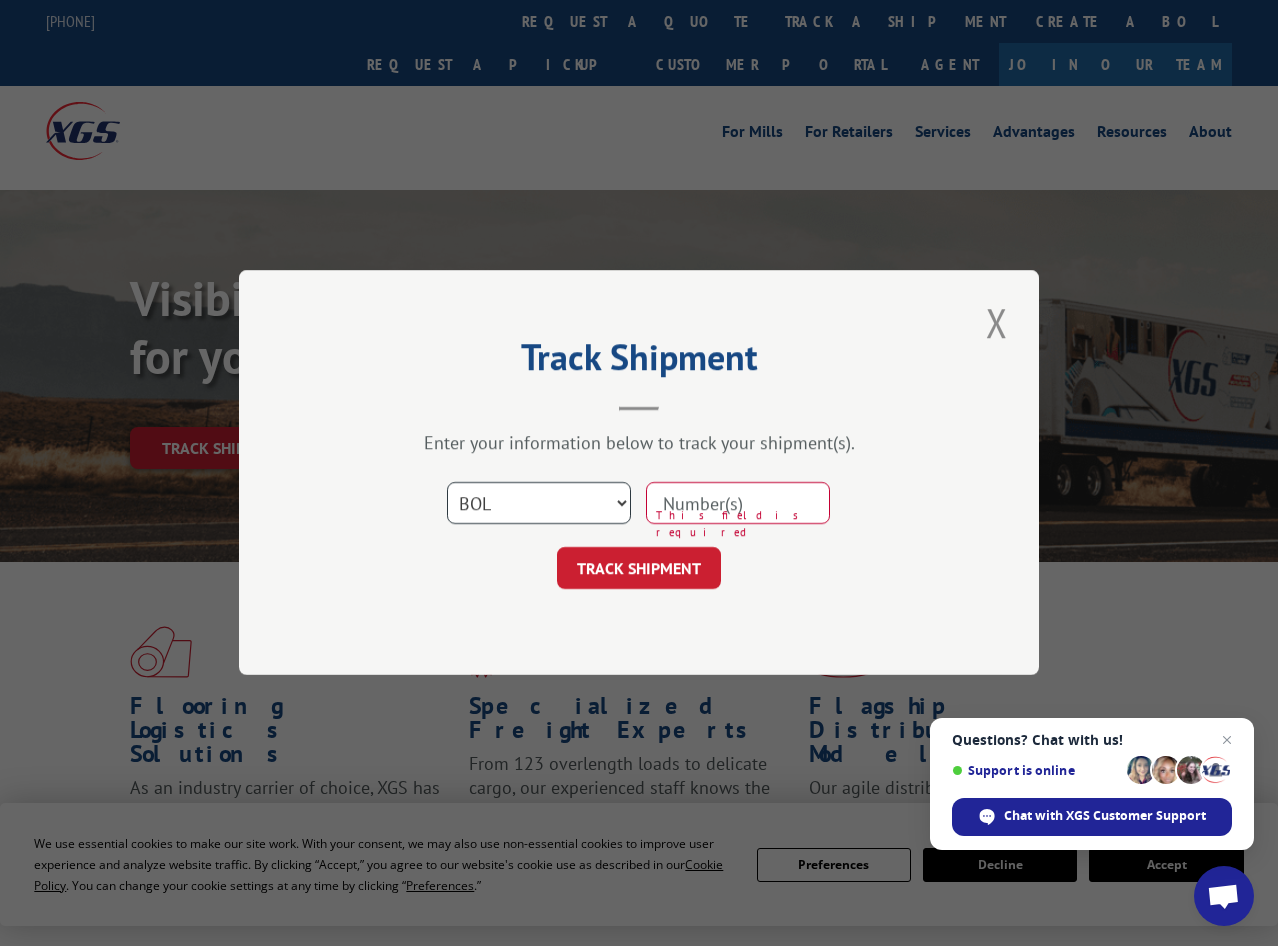 click on "BOL" at bounding box center [0, 0] 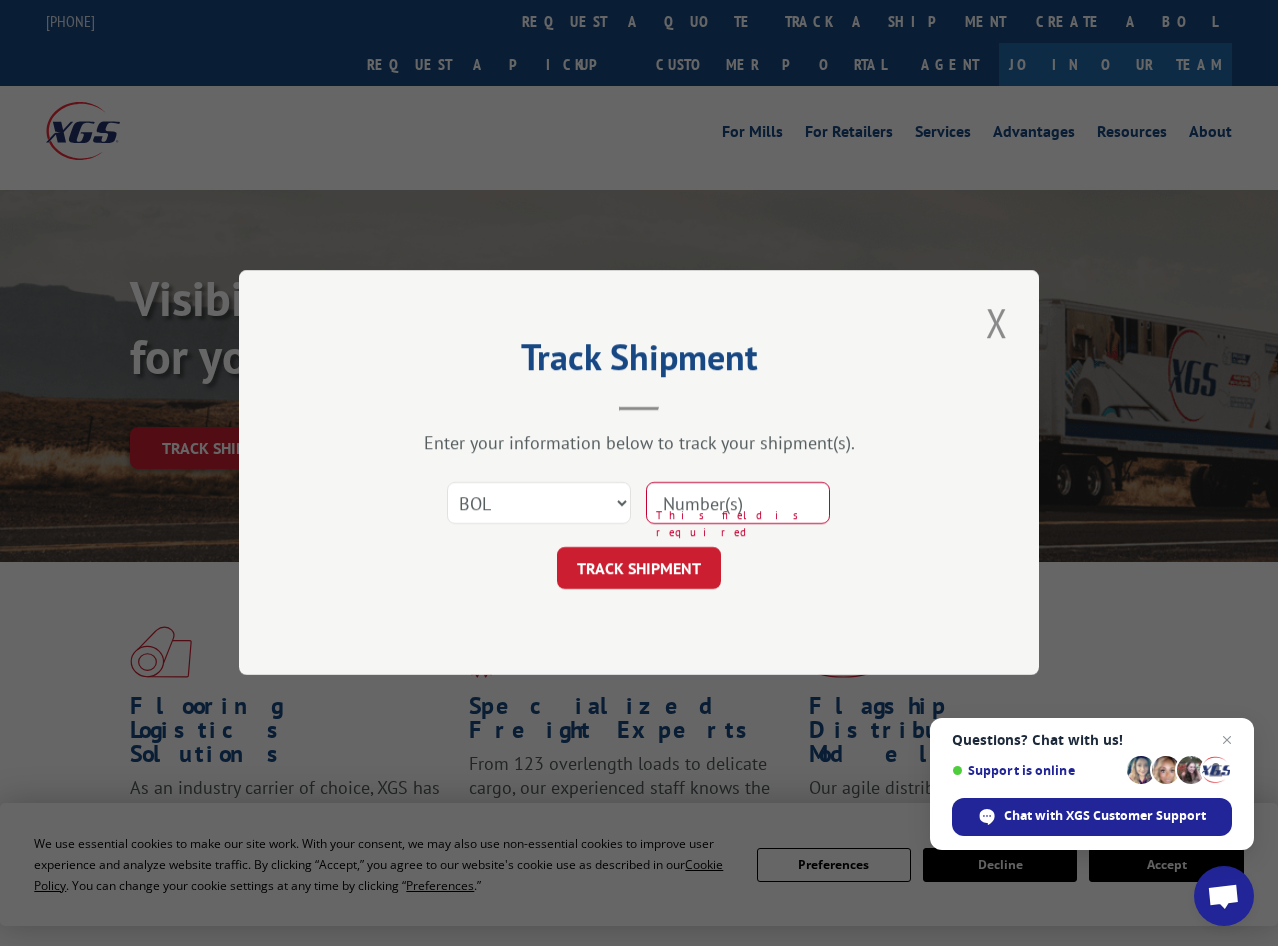 click at bounding box center (738, 504) 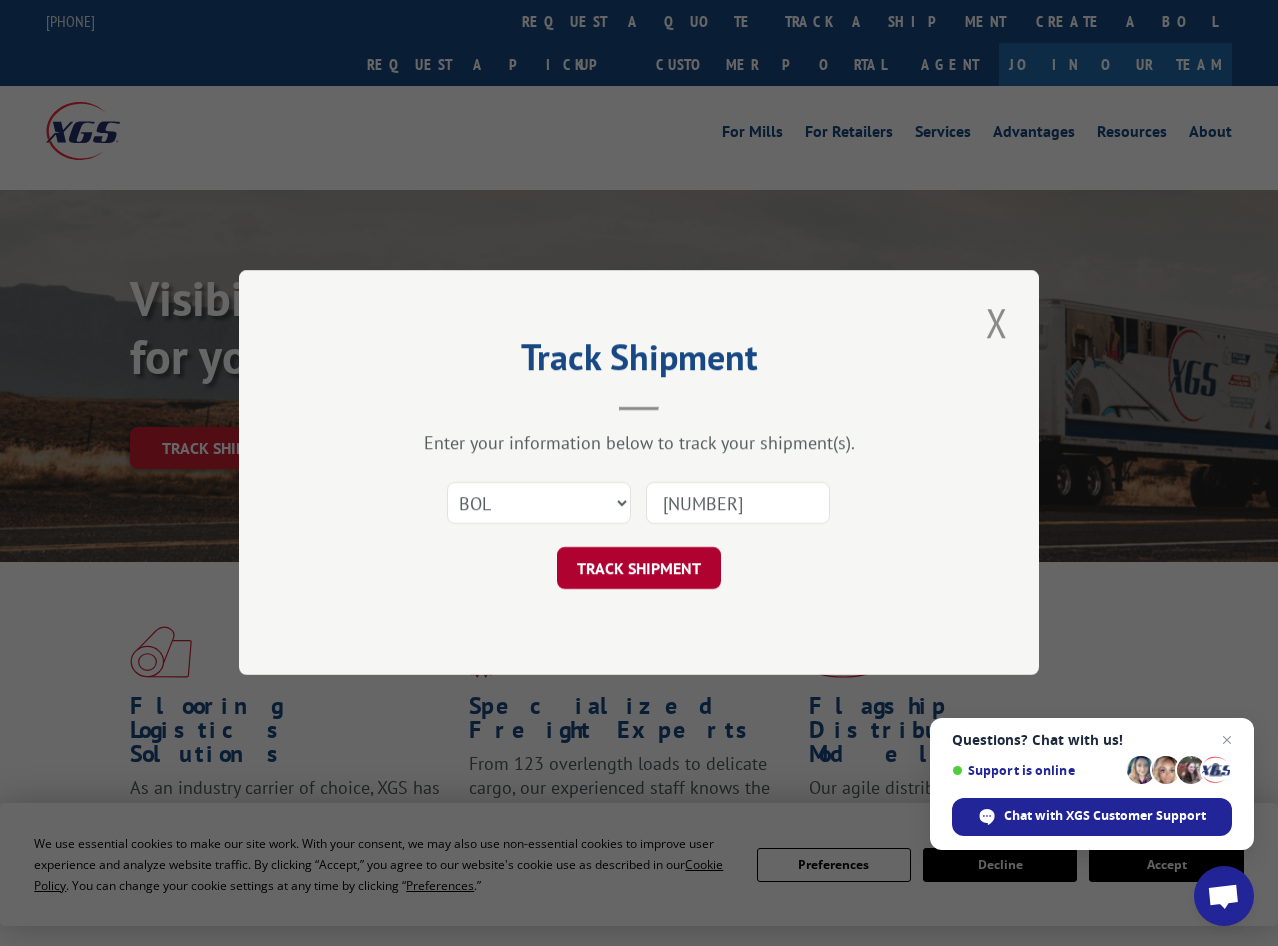 type on "[NUMBER]" 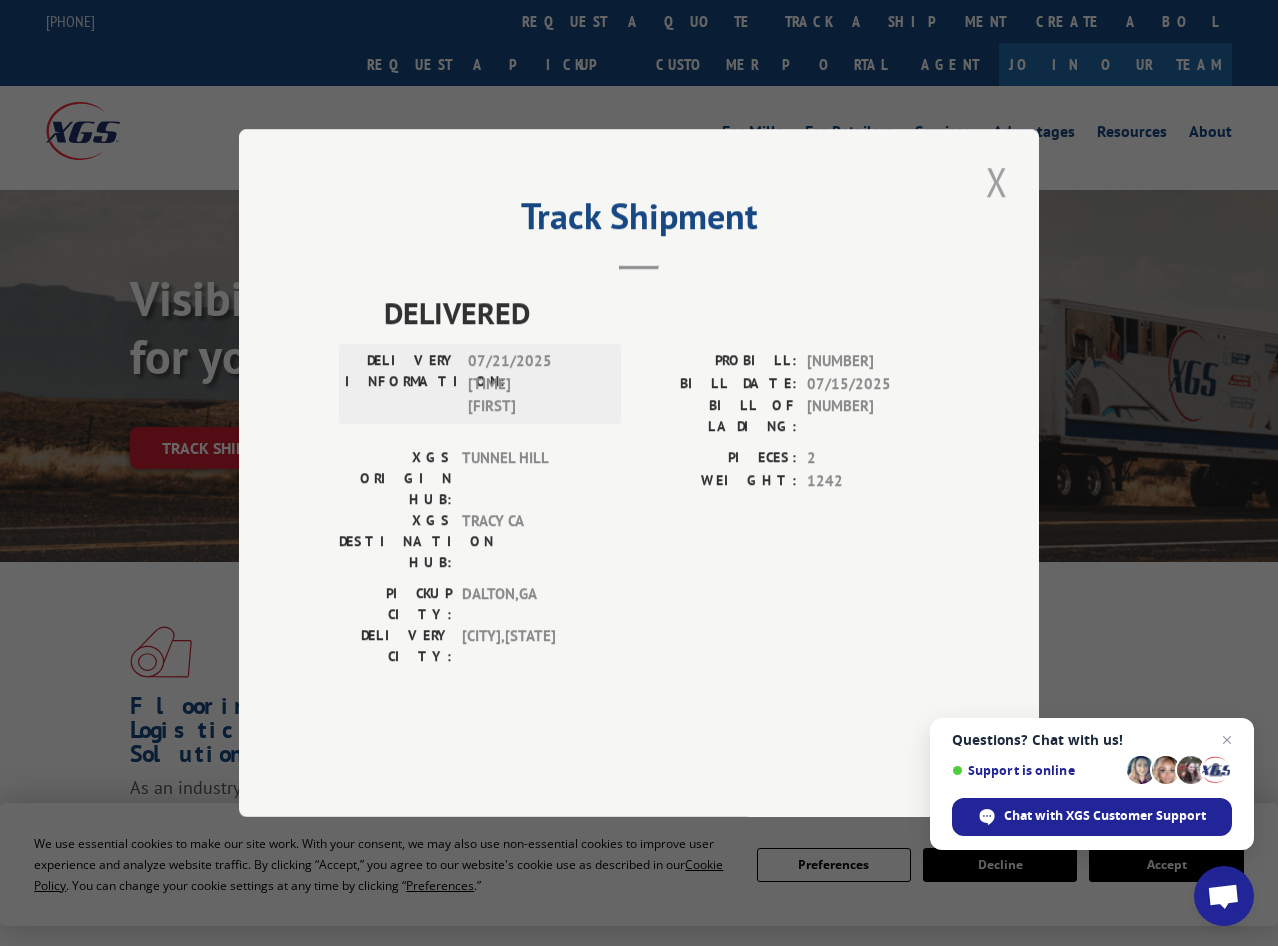 click at bounding box center (997, 181) 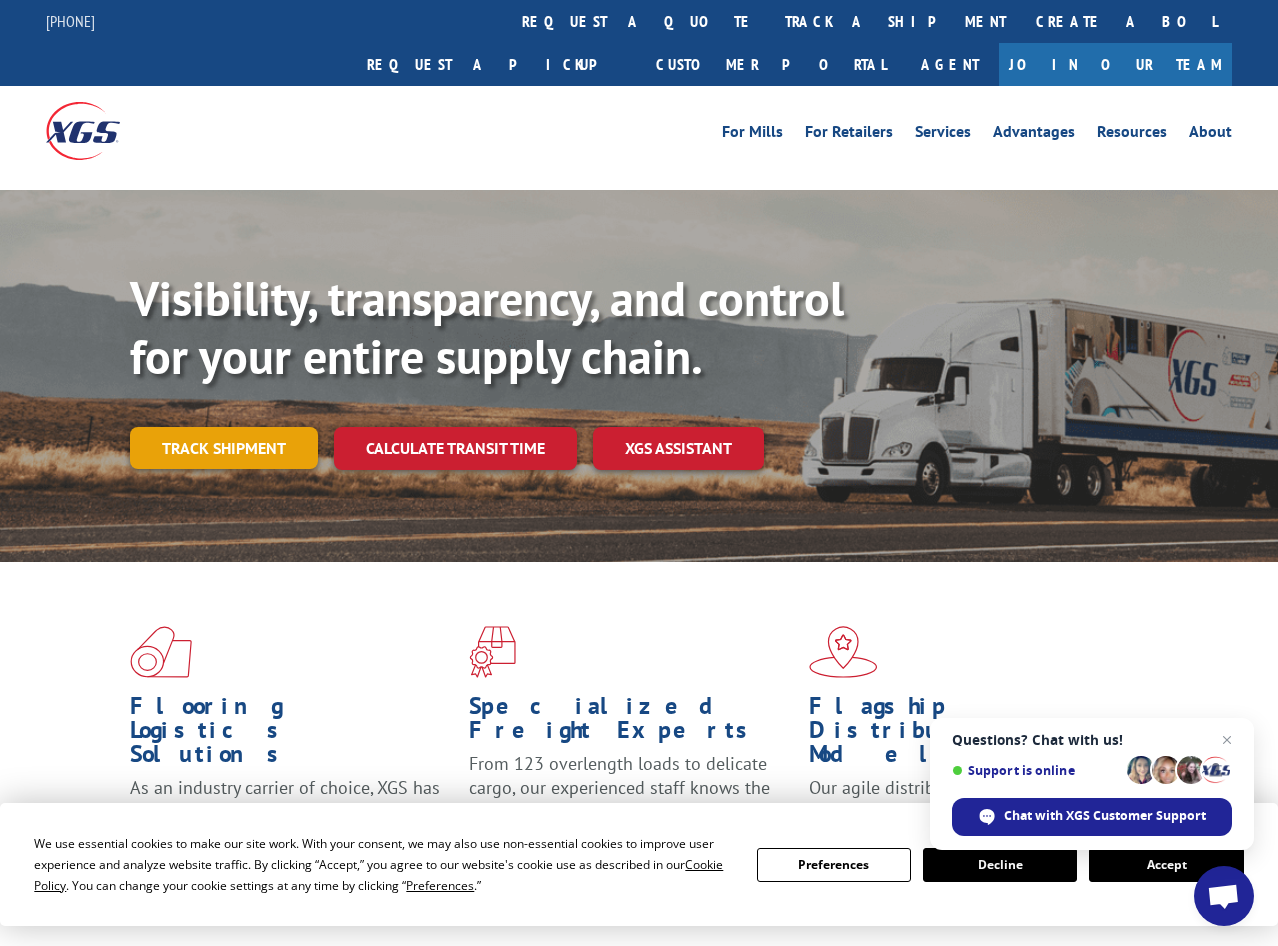 click on "Track shipment" at bounding box center (224, 448) 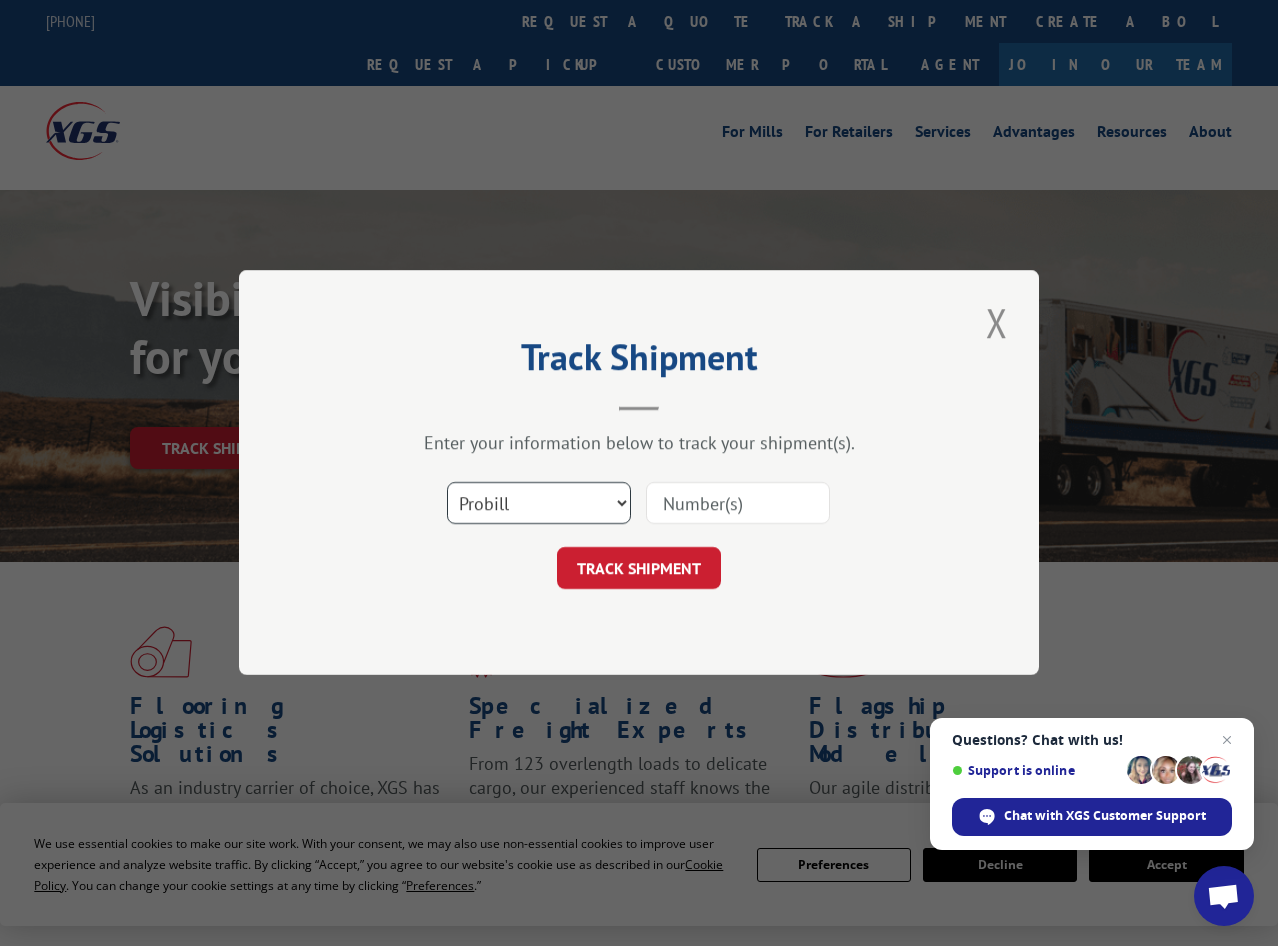 select on "bol" 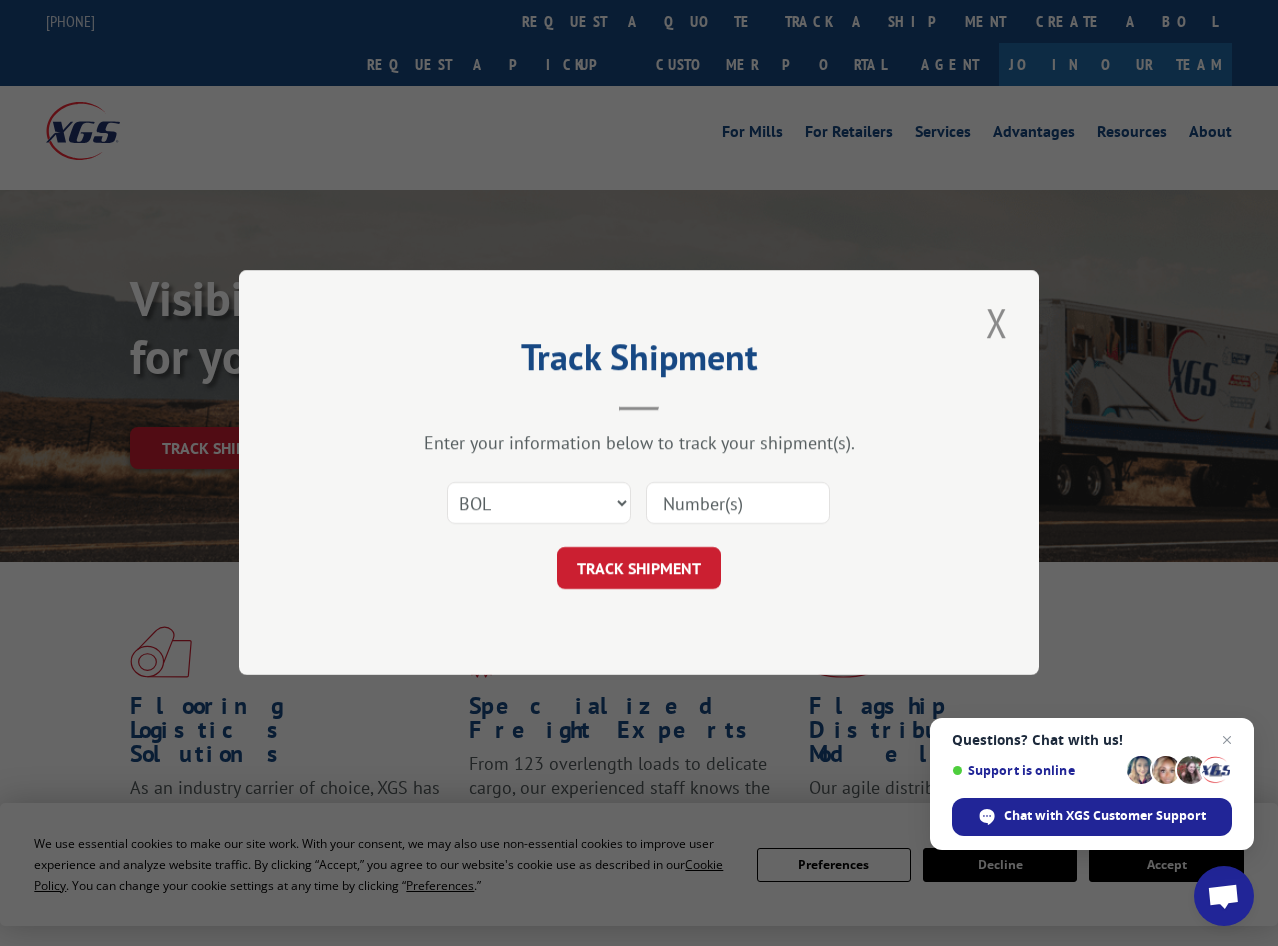 click at bounding box center (738, 504) 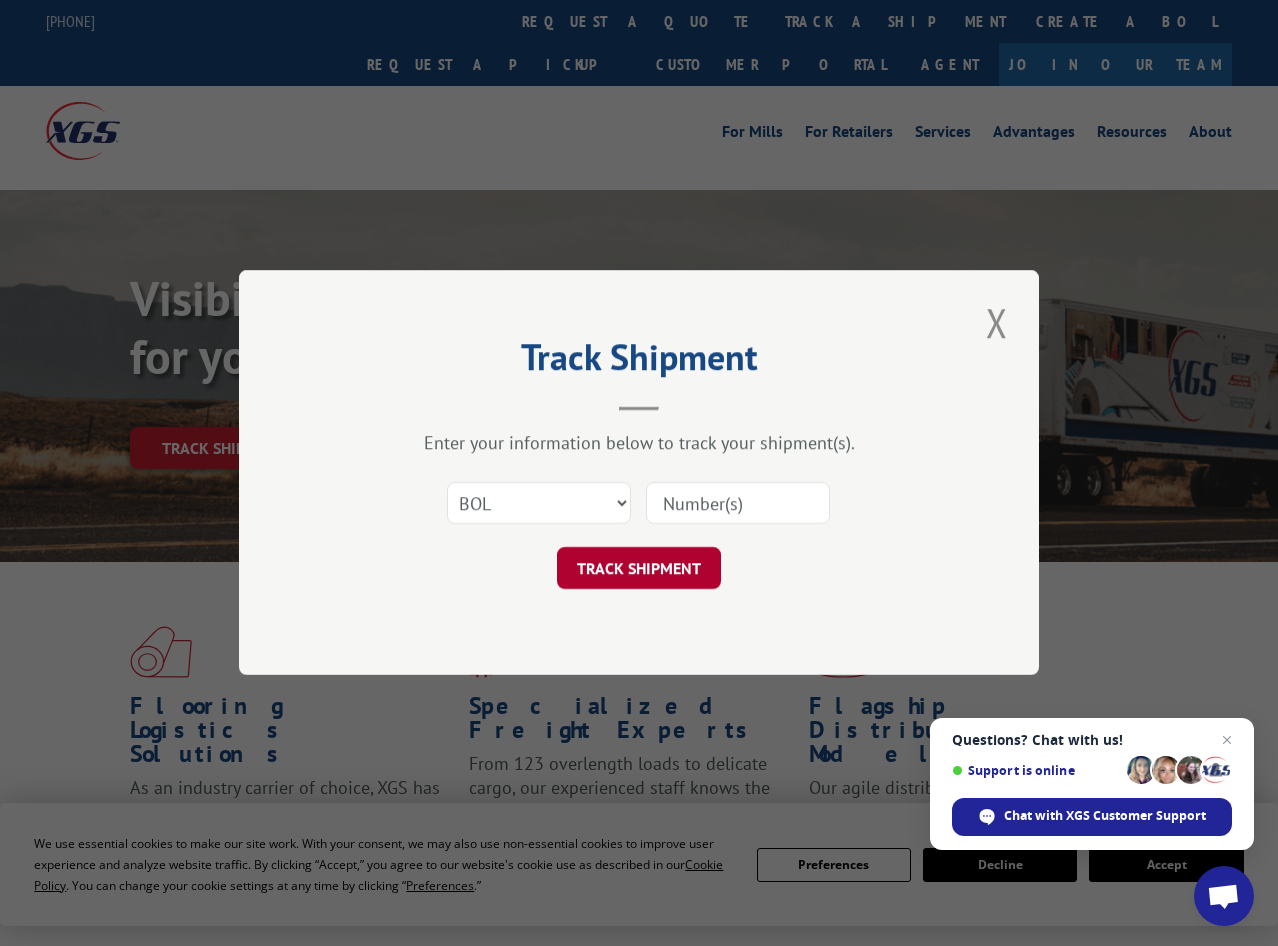 paste on "[NUMBER]" 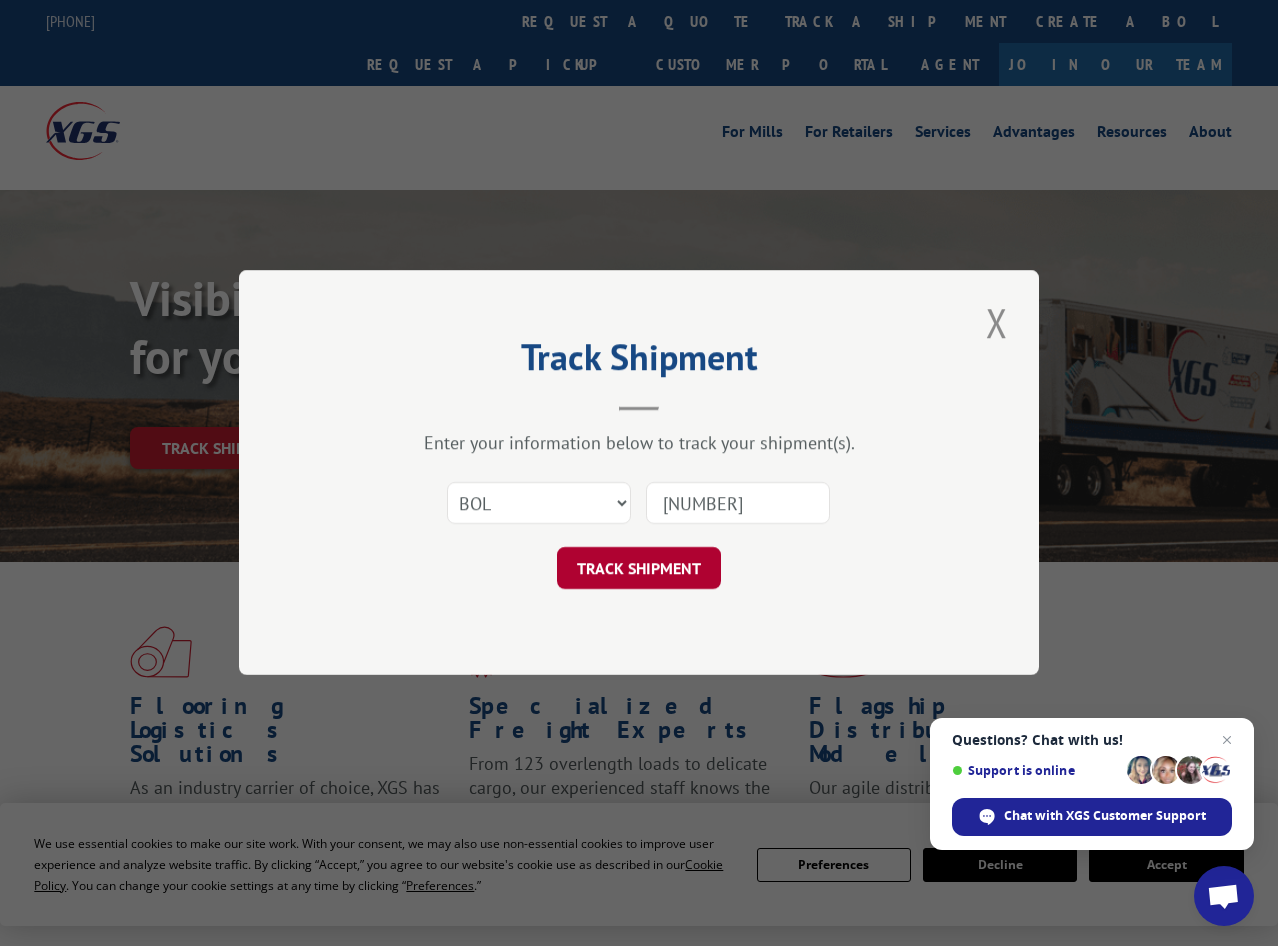 type on "[NUMBER]" 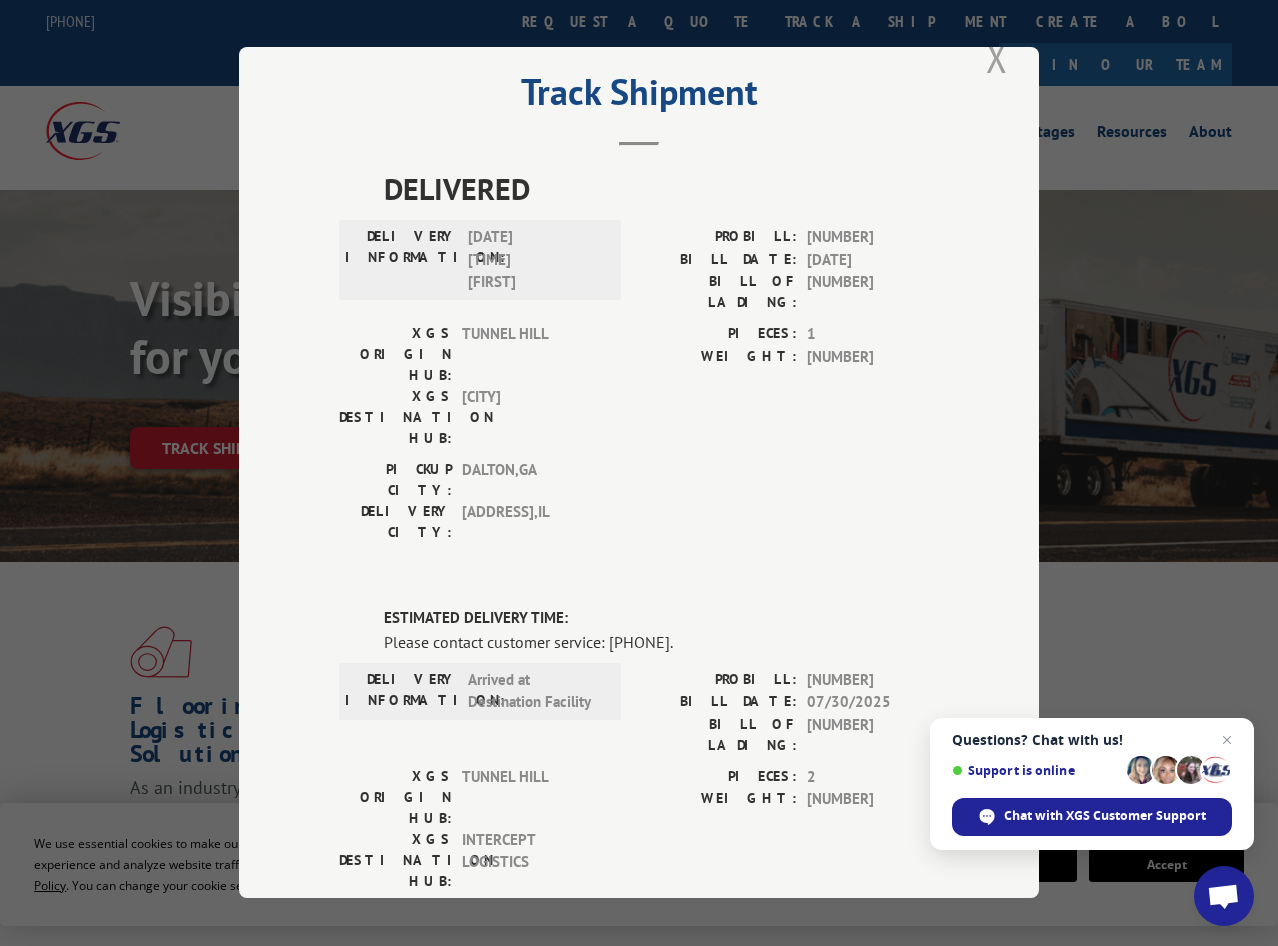 scroll, scrollTop: 0, scrollLeft: 0, axis: both 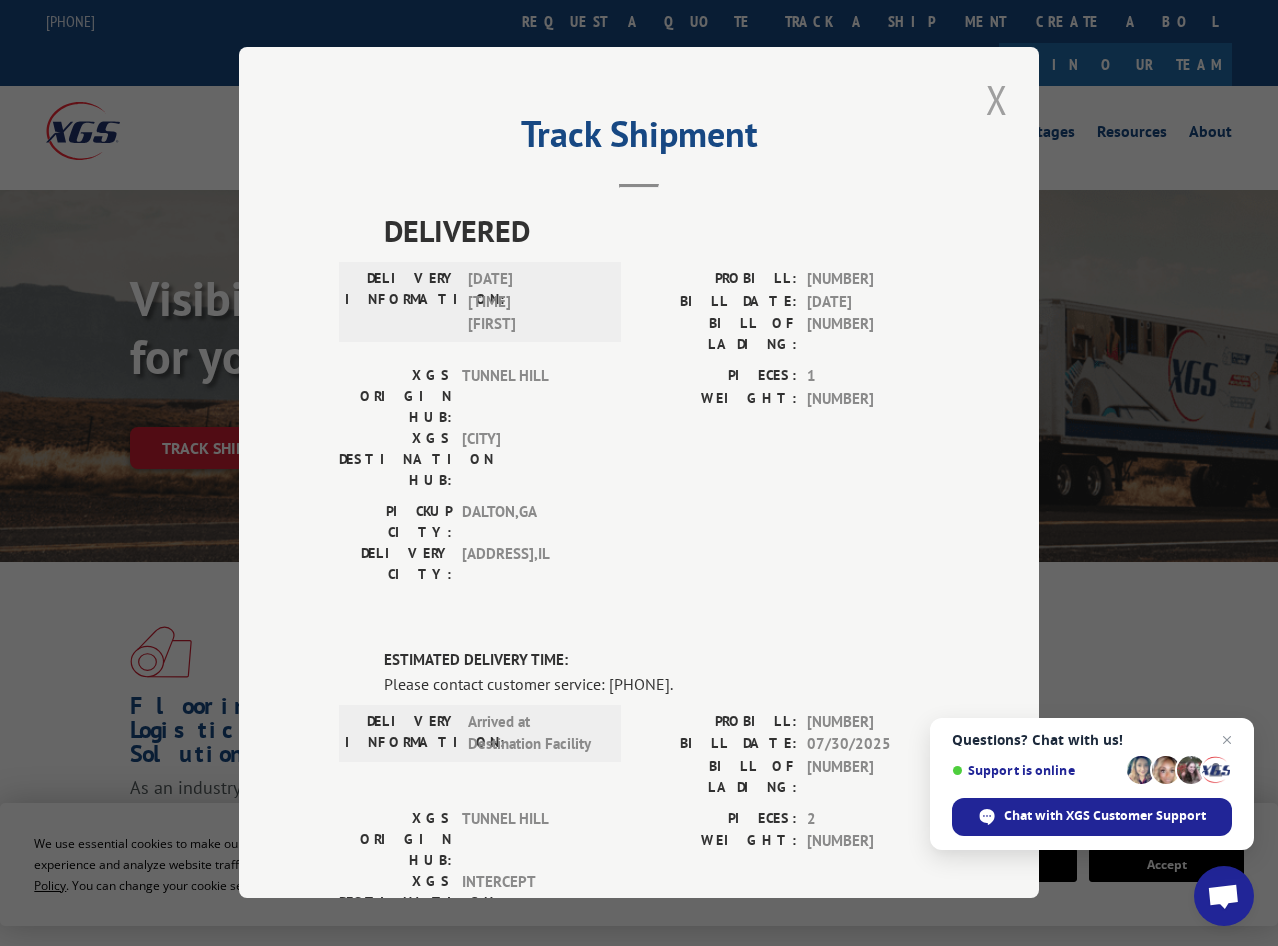 click at bounding box center (997, 99) 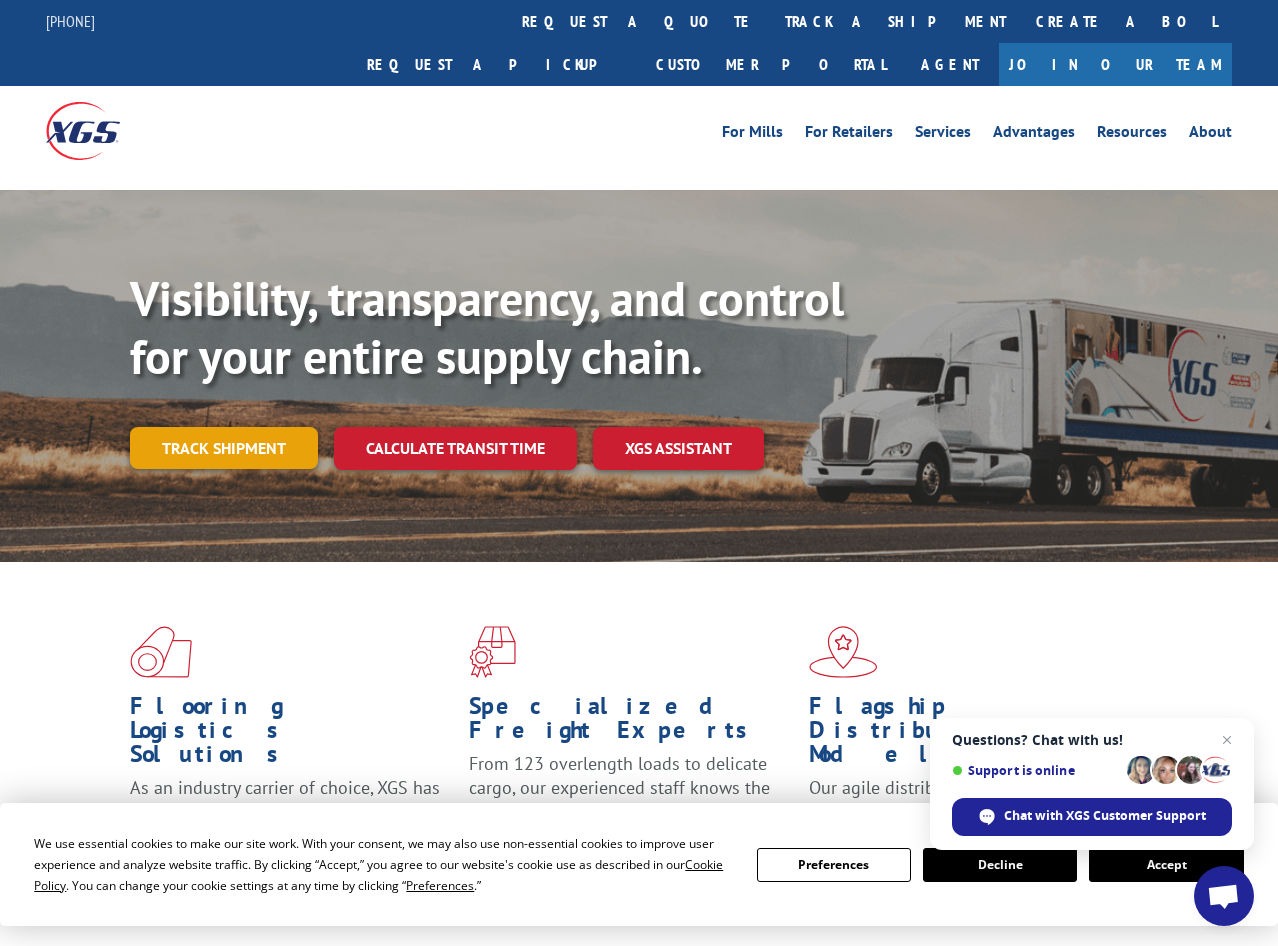 click on "Track shipment" at bounding box center [224, 448] 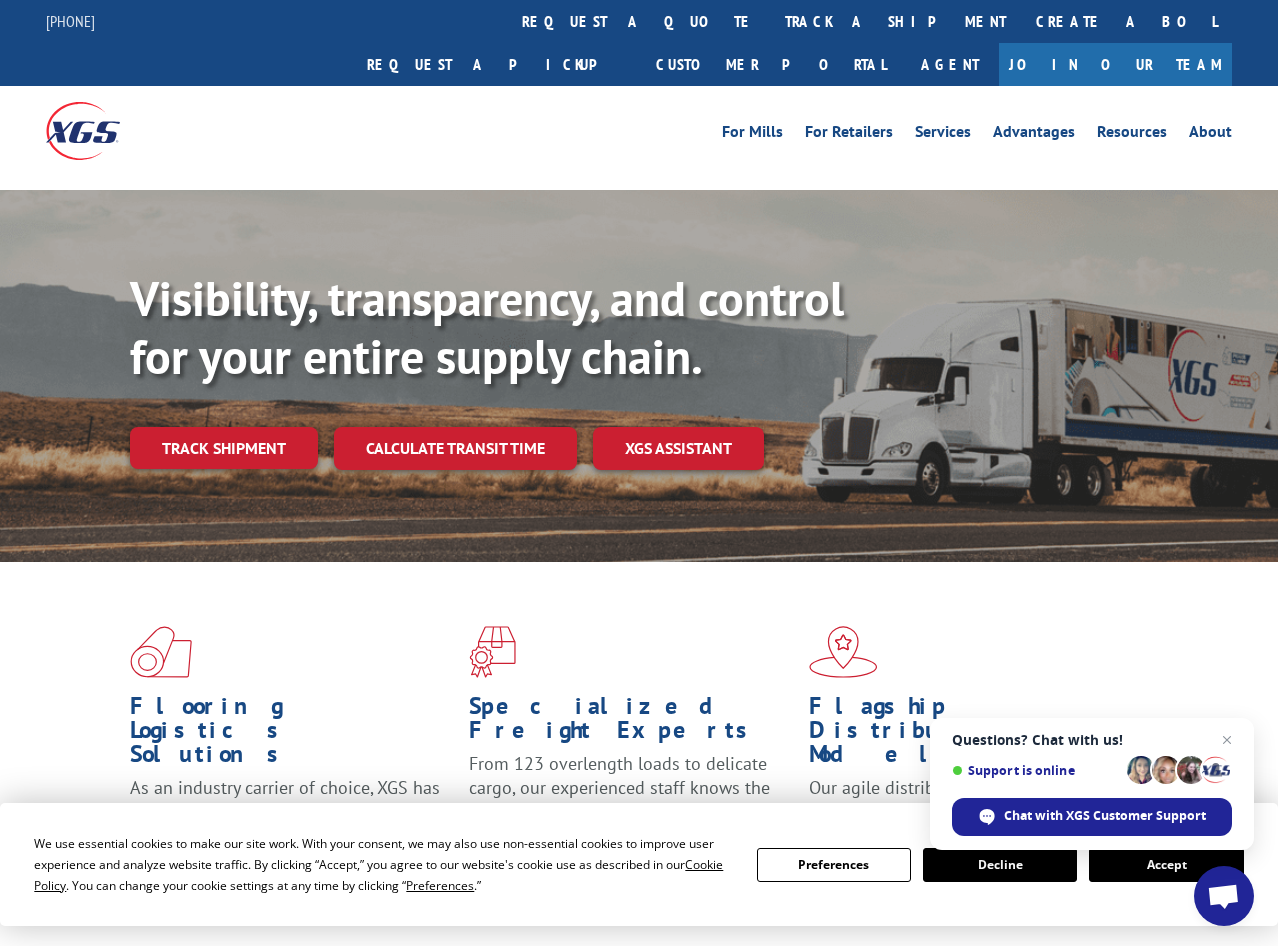 scroll, scrollTop: 0, scrollLeft: 0, axis: both 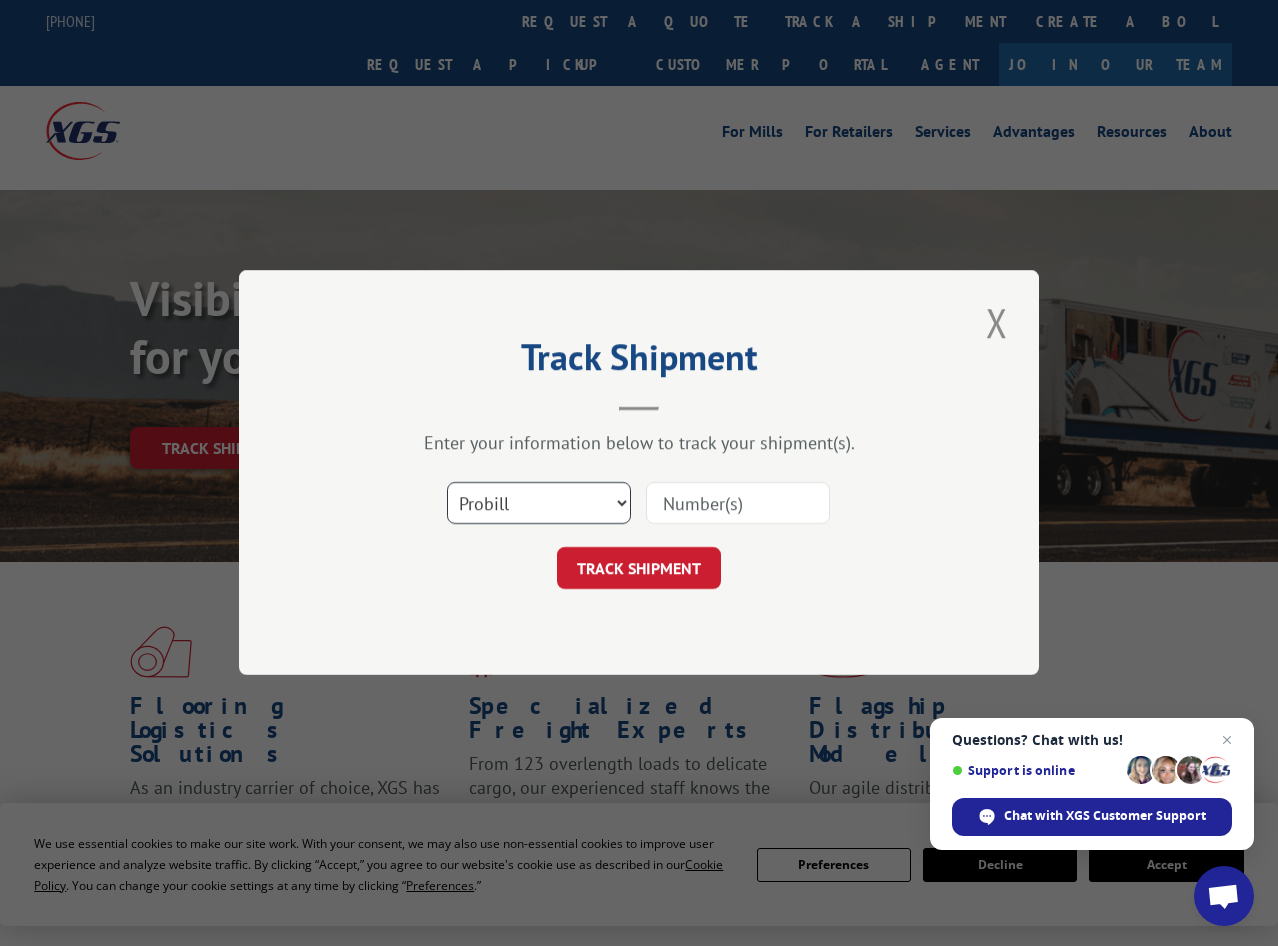click on "Select category... Probill BOL PO" at bounding box center [539, 504] 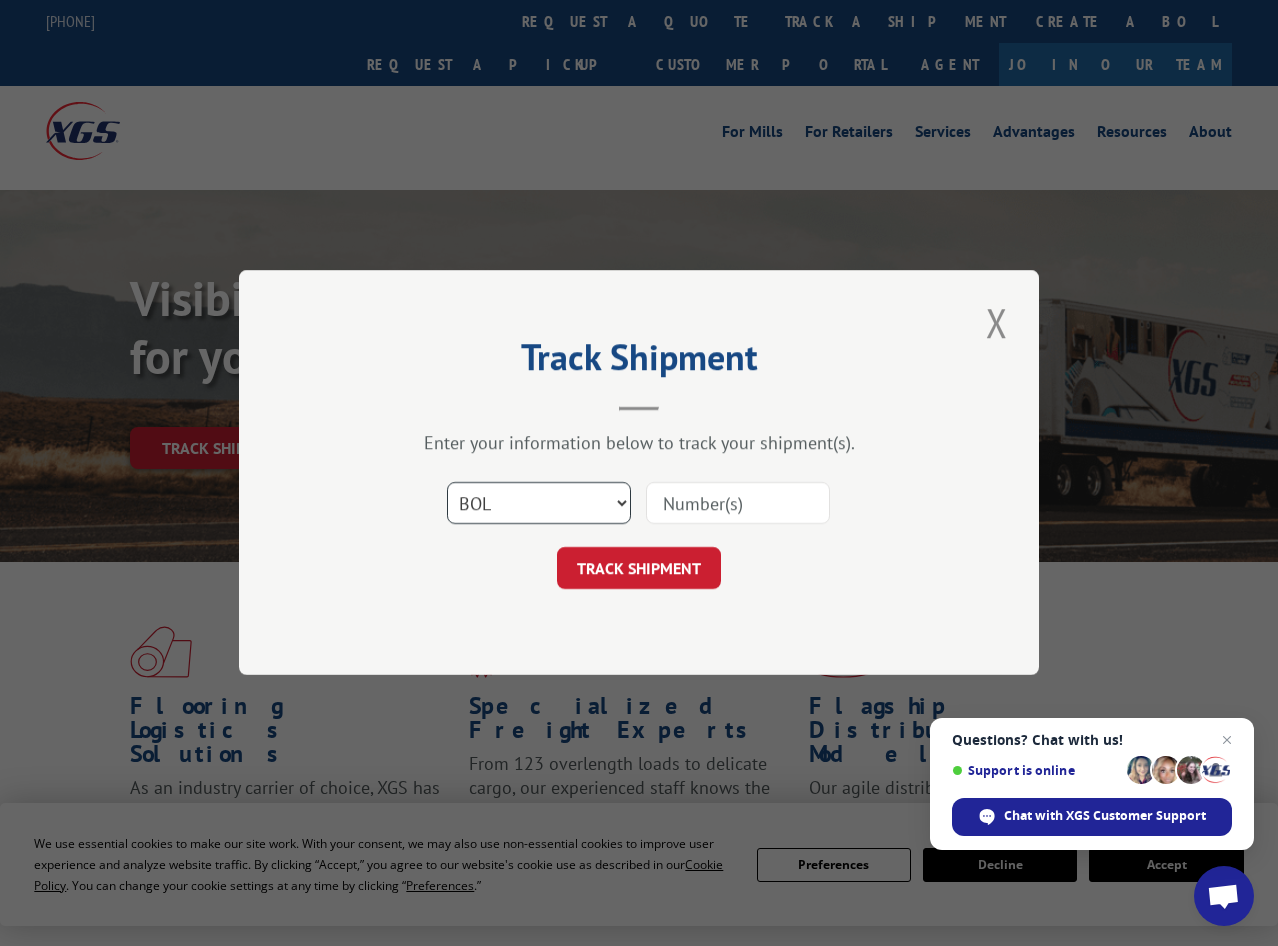 click on "BOL" at bounding box center (0, 0) 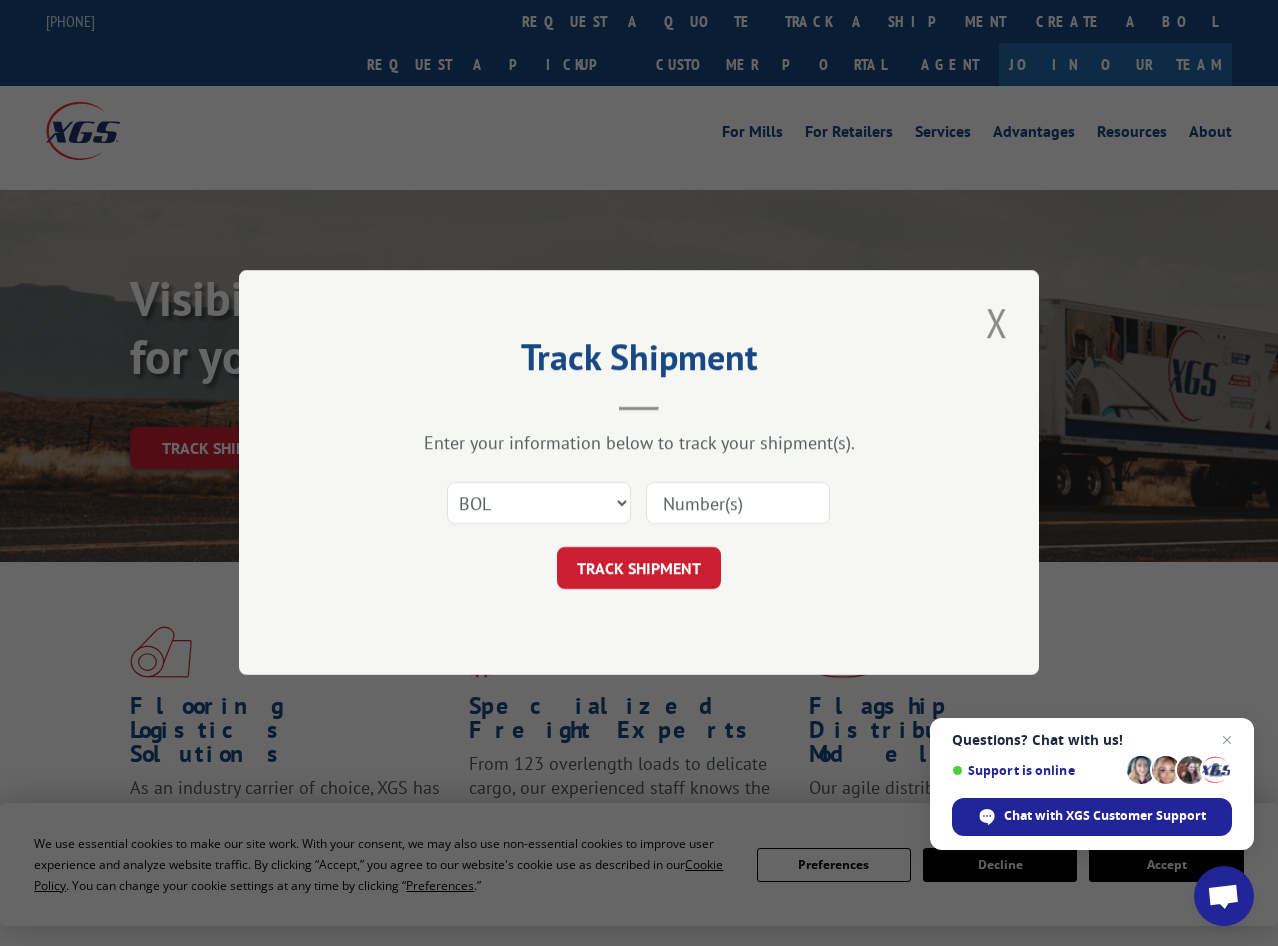 click at bounding box center [738, 504] 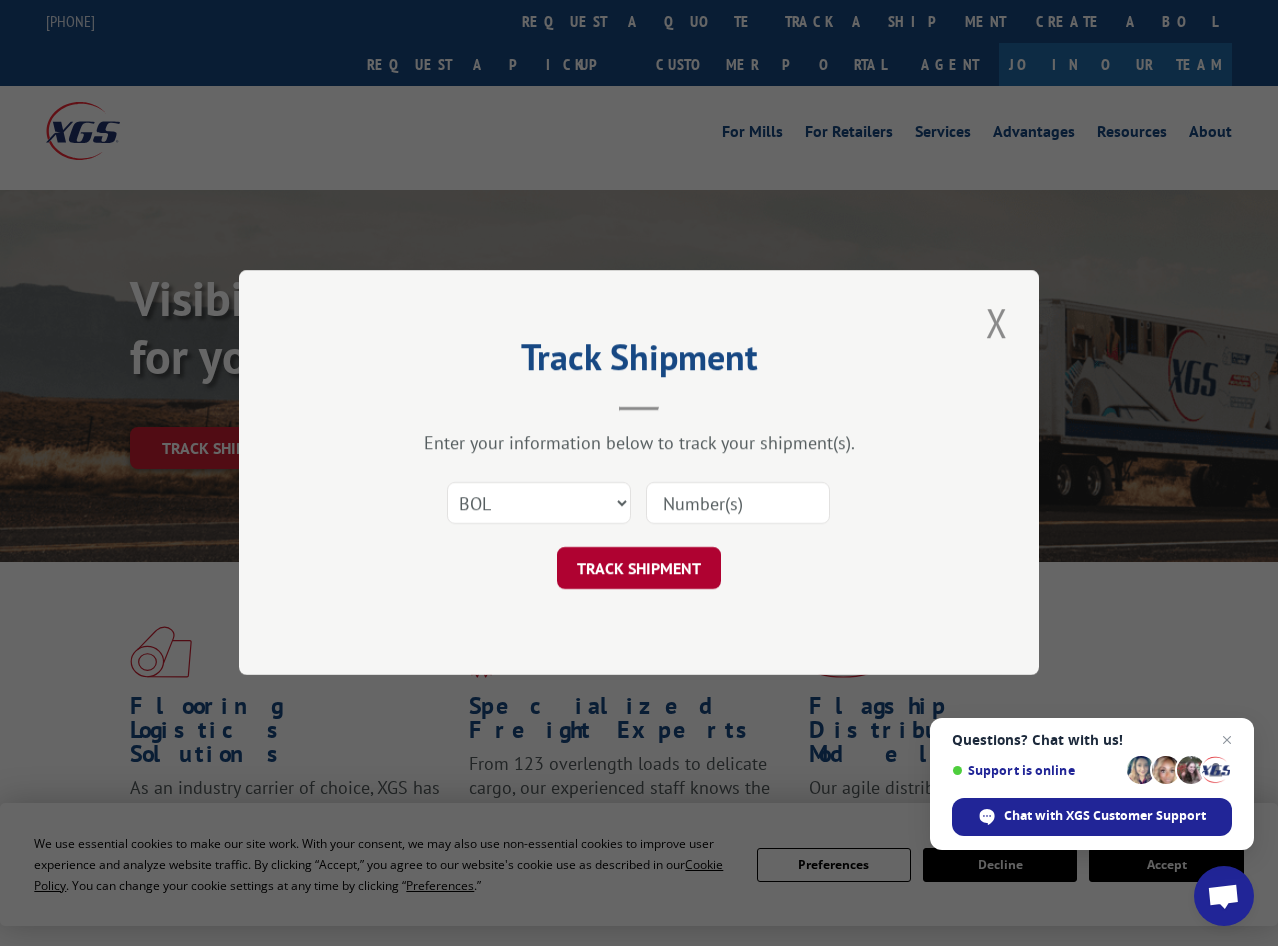 paste on "[NUMBER]" 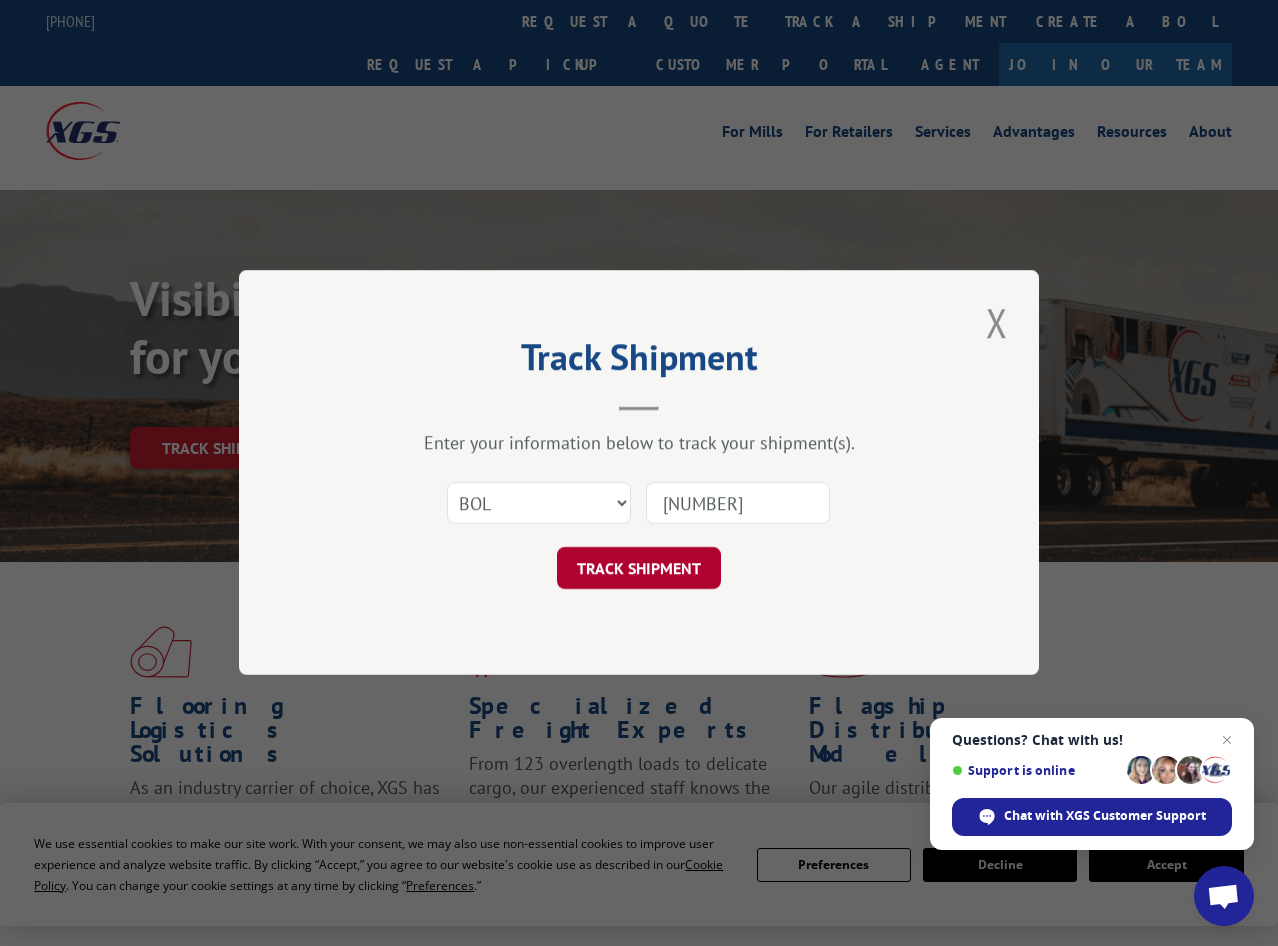 type on "[NUMBER]" 